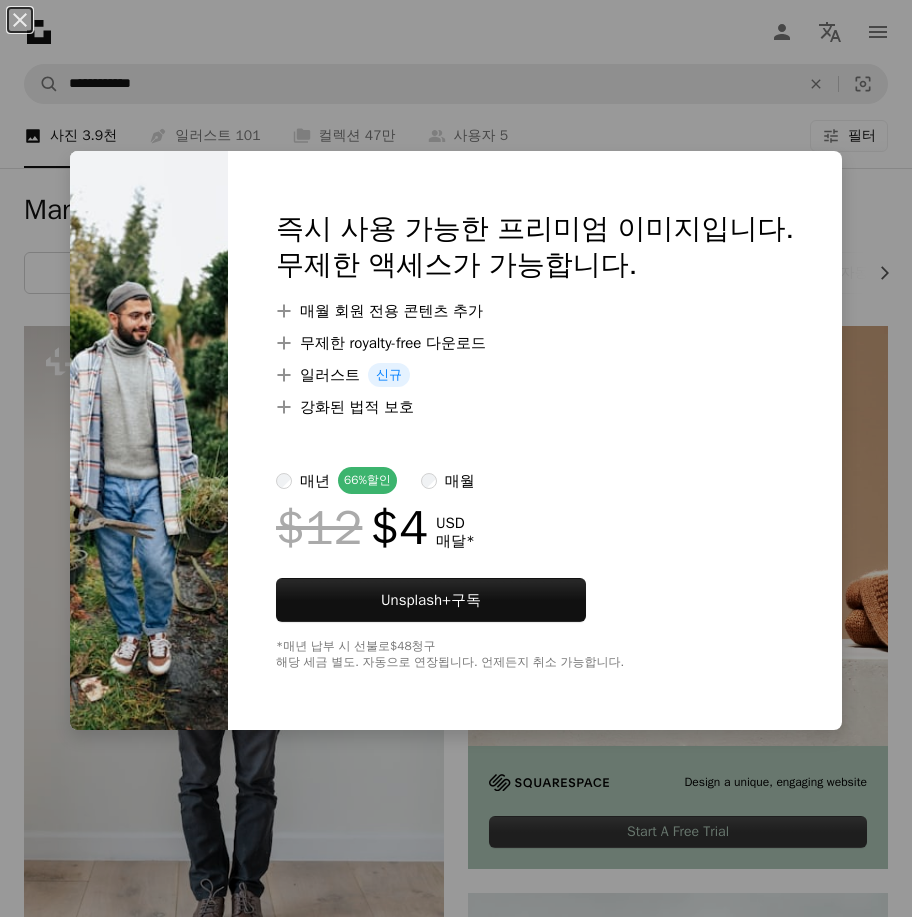 scroll, scrollTop: 8844, scrollLeft: 0, axis: vertical 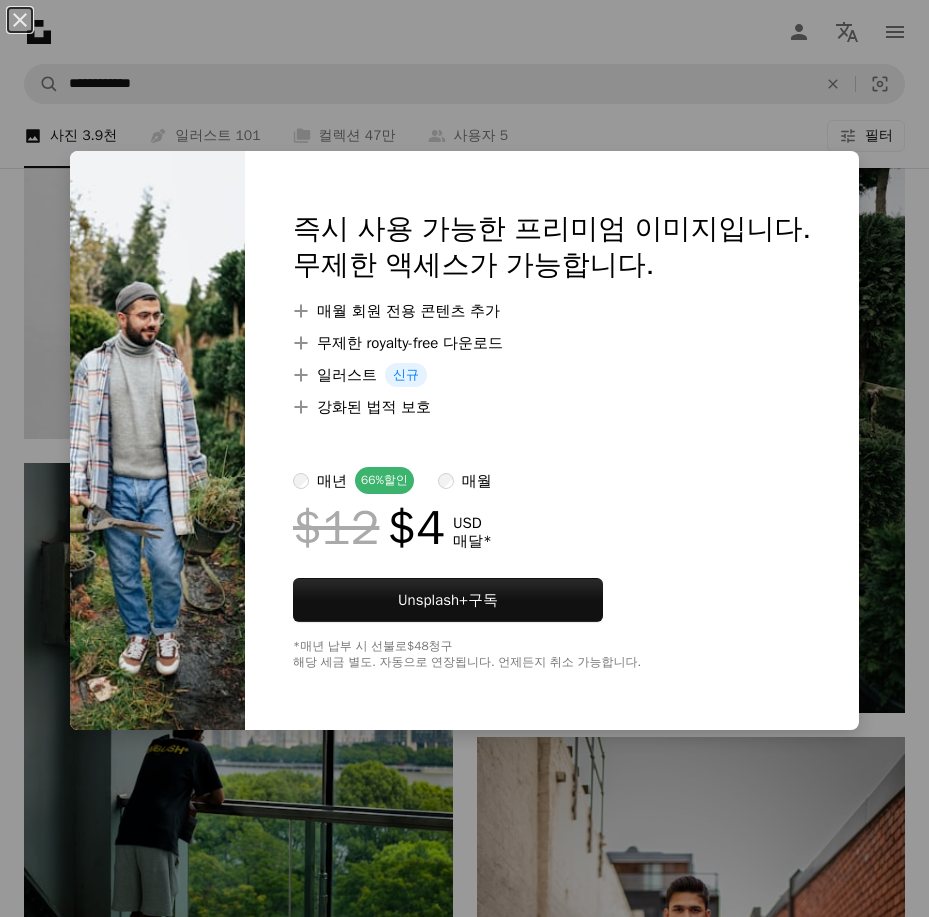 click on "An X shape 즉시 사용 가능한 프리미엄 이미지입니다. 무제한 액세스가 가능합니다. A plus sign 매월 회원 전용 콘텐츠 추가 A plus sign 무제한 royalty-free 다운로드 A plus sign 일러스트  신규 A plus sign 강화된 법적 보호 매년 66%  할인 매월 $12   $4 USD 매달 * Unsplash+  구독 *매년 납부 시 선불로  $48  청구 해당 세금 별도. 자동으로 연장됩니다. 언제든지 취소 가능합니다." at bounding box center [464, 458] 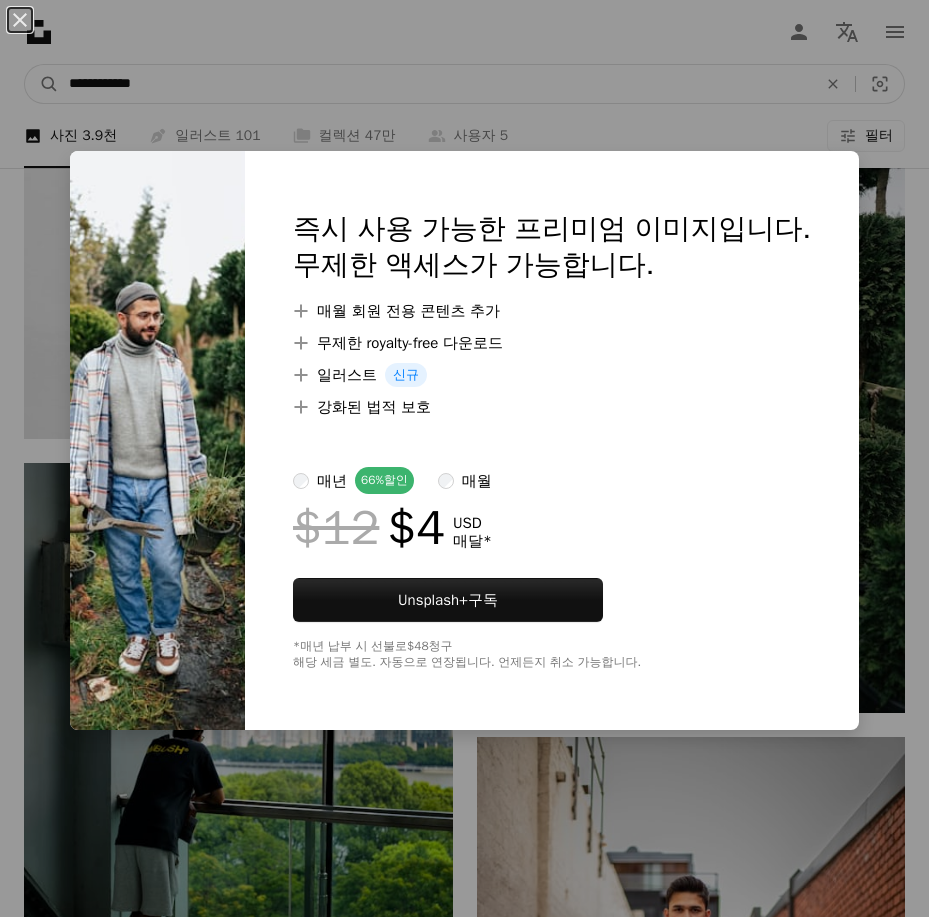click on "**********" at bounding box center (435, 84) 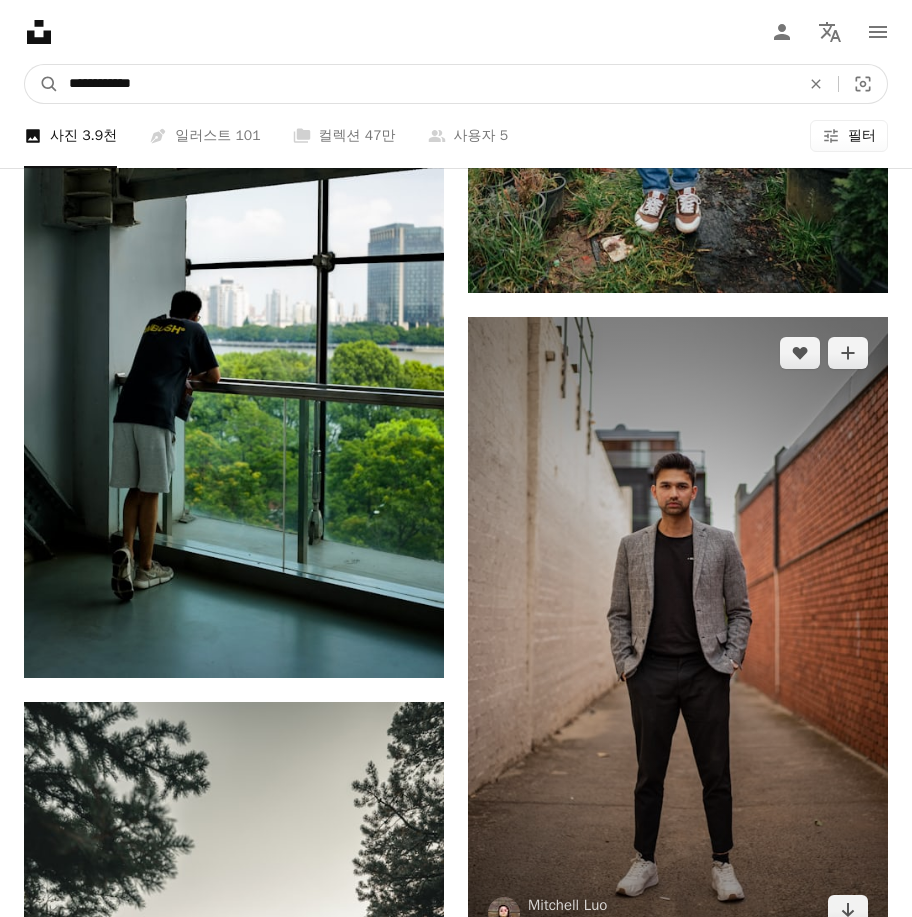 scroll, scrollTop: 9244, scrollLeft: 0, axis: vertical 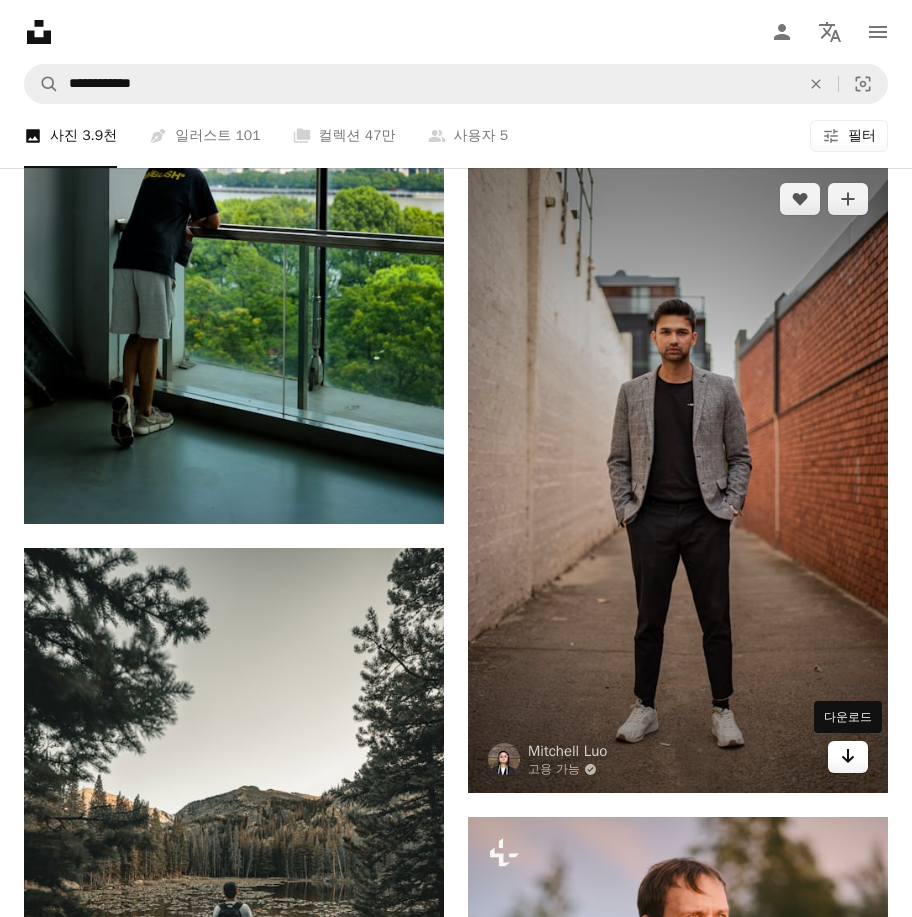 click on "Arrow pointing down" at bounding box center [848, 757] 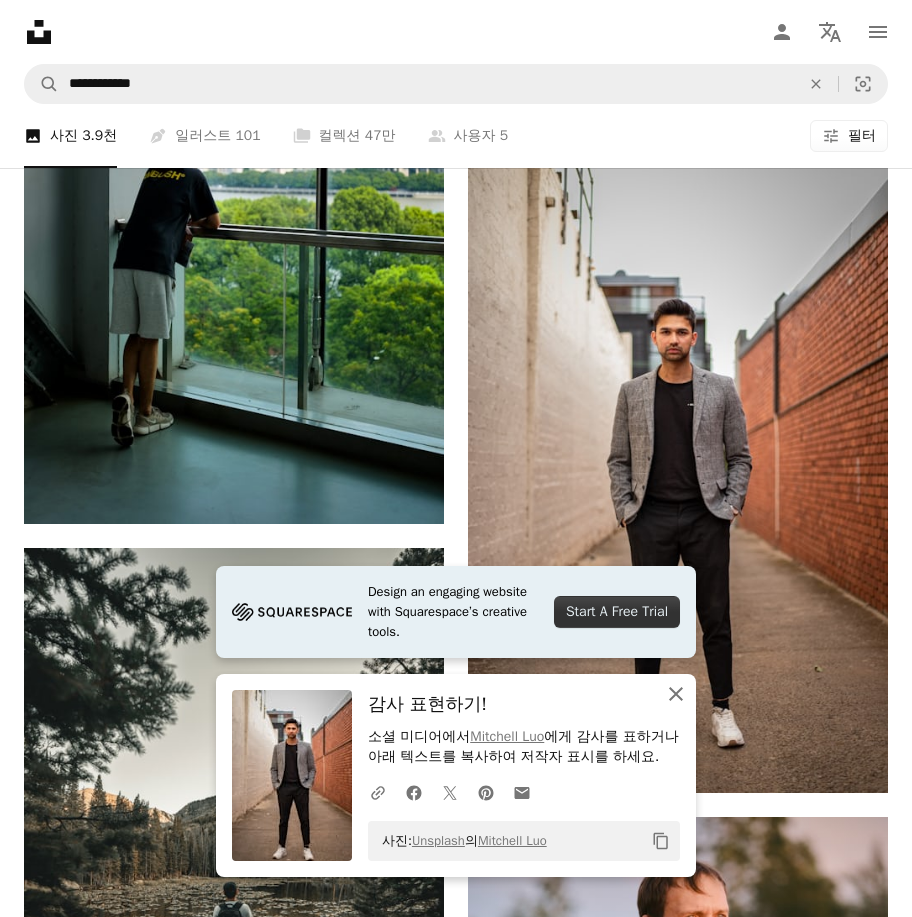 click on "An X shape 닫기" at bounding box center [676, 694] 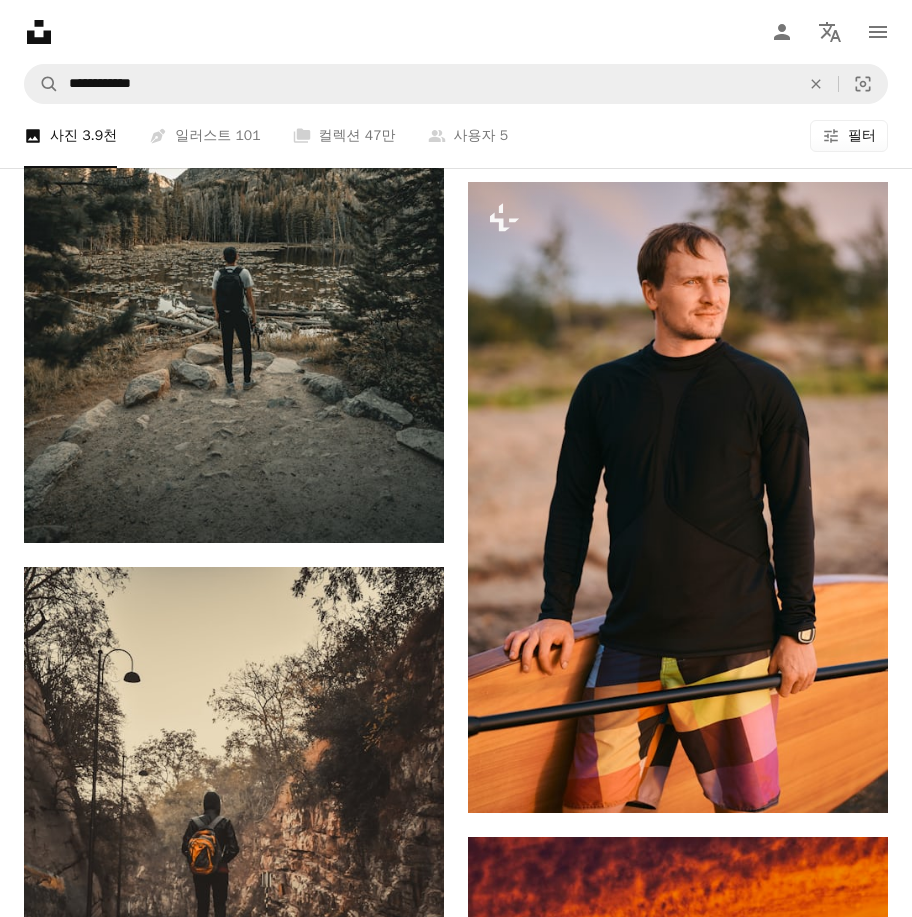 scroll, scrollTop: 10144, scrollLeft: 0, axis: vertical 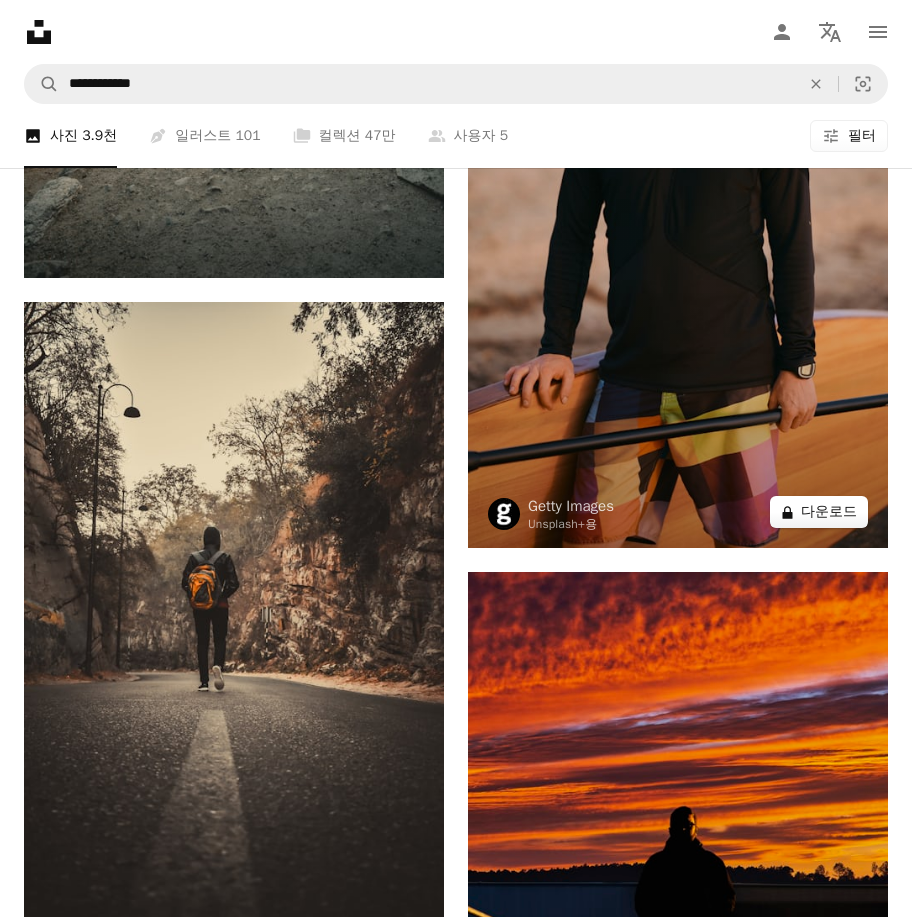 click on "A lock   다운로드" at bounding box center (819, 512) 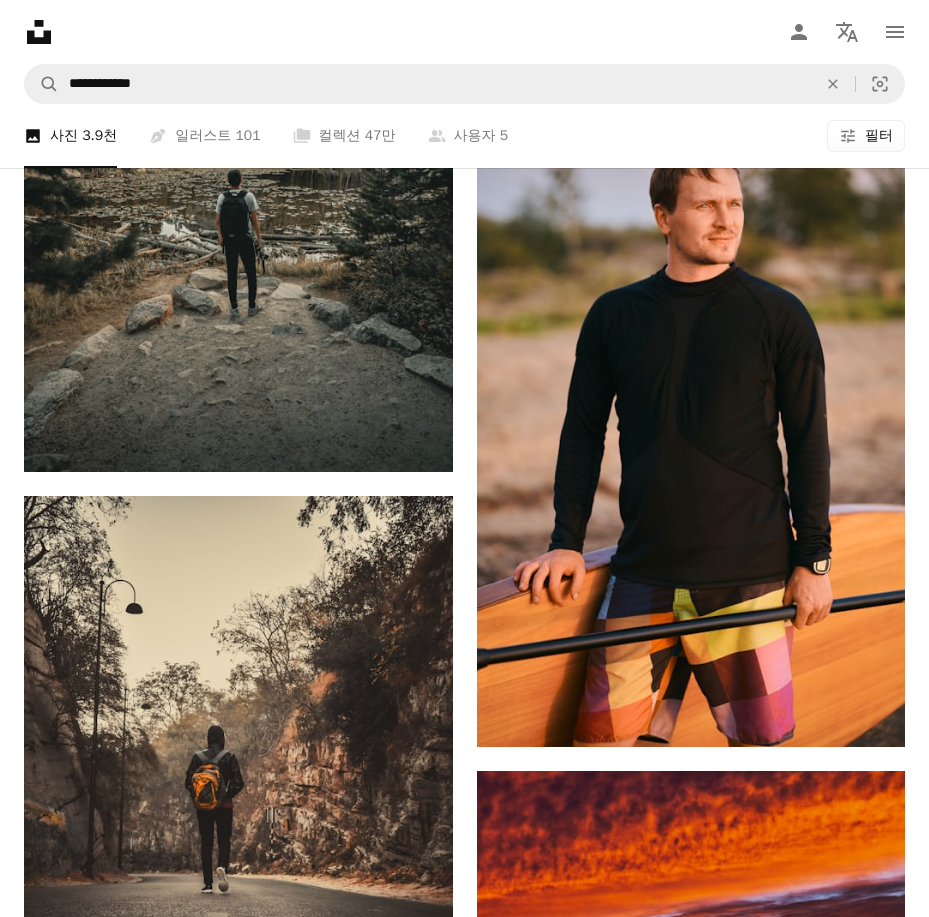 click on "An X shape 즉시 사용 가능한 프리미엄 이미지입니다. 무제한 액세스가 가능합니다. A plus sign 매월 회원 전용 콘텐츠 추가 A plus sign 무제한 royalty-free 다운로드 A plus sign 일러스트  신규 A plus sign 강화된 법적 보호 매년 66%  할인 매월 $12   $4 USD 매달 * Unsplash+  구독 *매년 납부 시 선불로  $48  청구 해당 세금 별도. 자동으로 연장됩니다. 언제든지 취소 가능합니다." at bounding box center [464, 10092] 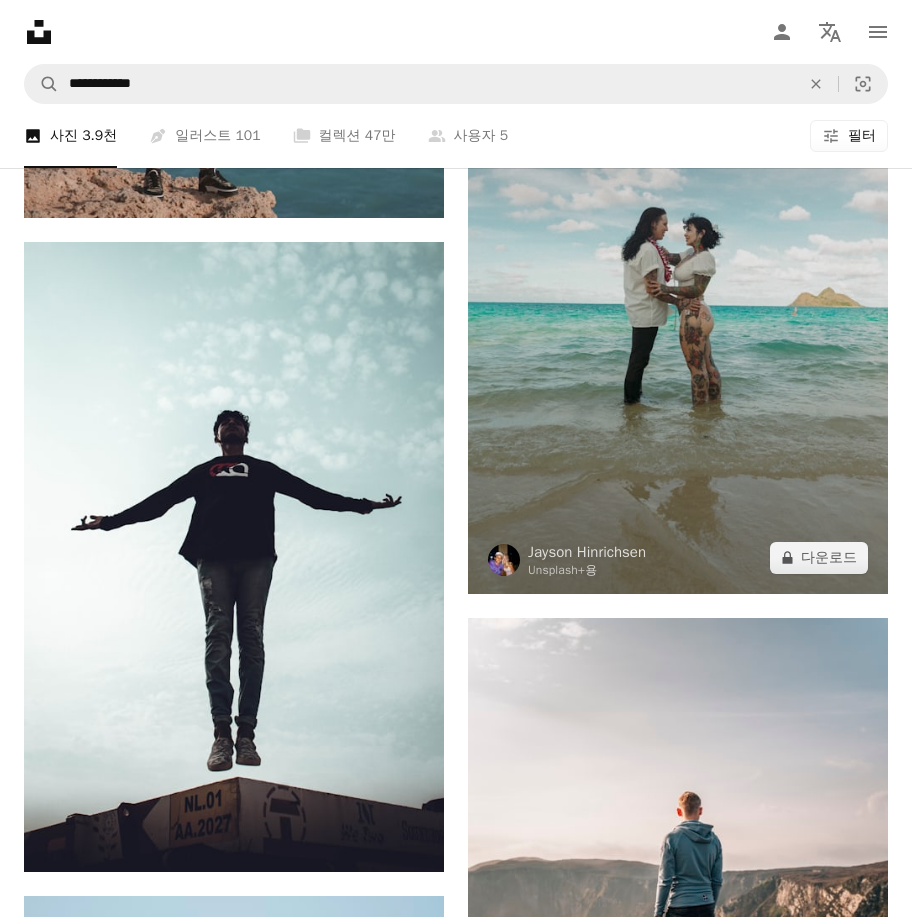 scroll, scrollTop: 11644, scrollLeft: 0, axis: vertical 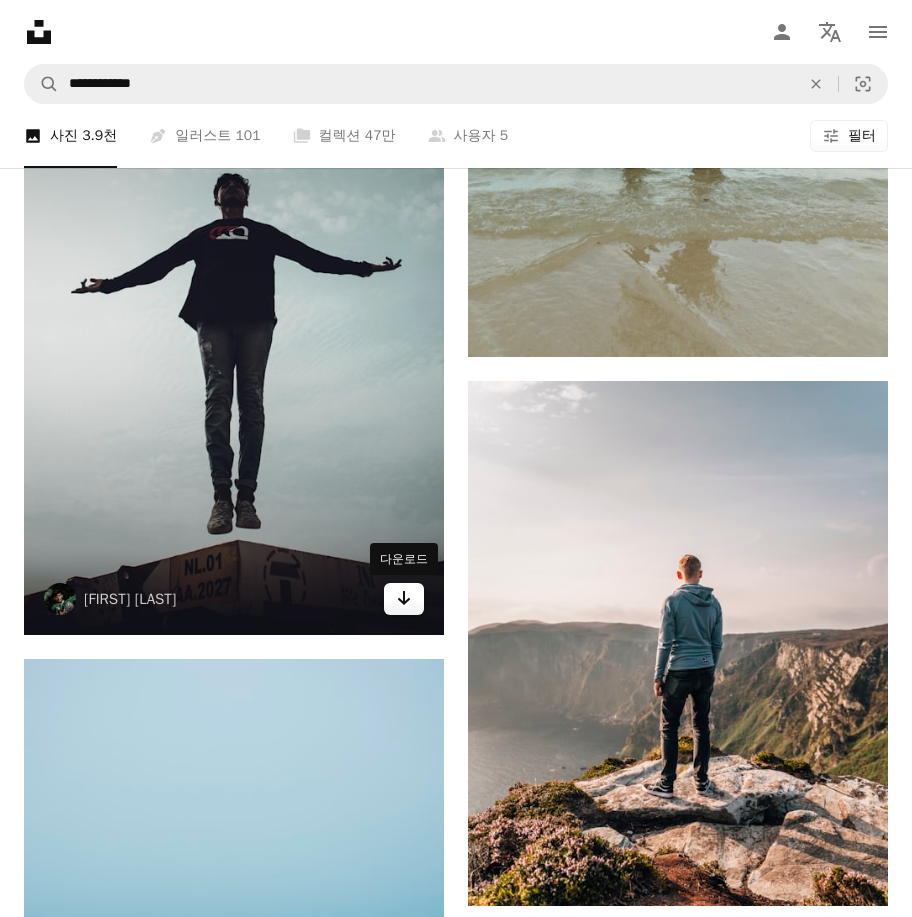 click 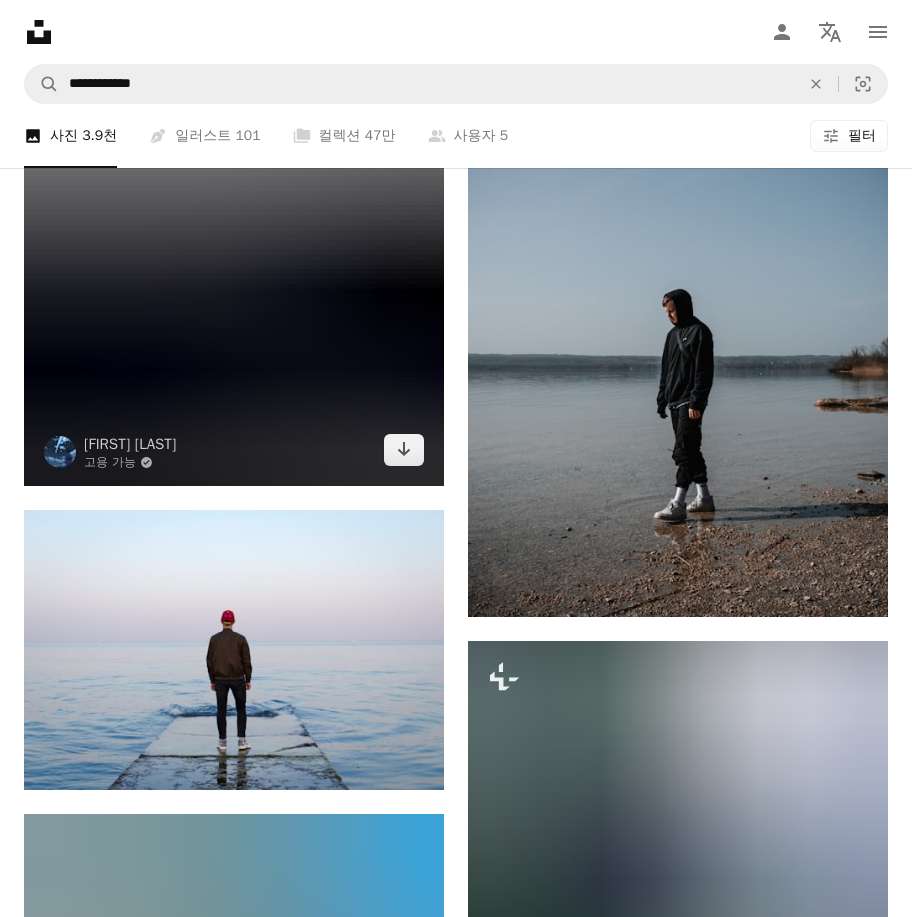 scroll, scrollTop: 12944, scrollLeft: 0, axis: vertical 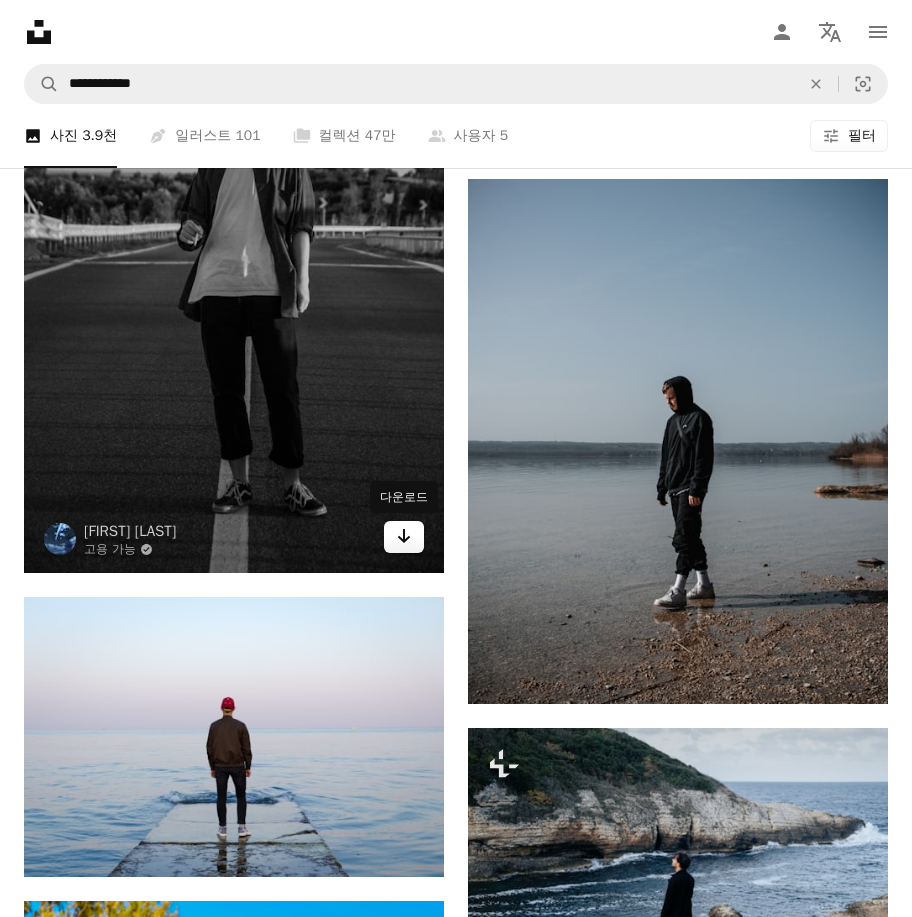 click 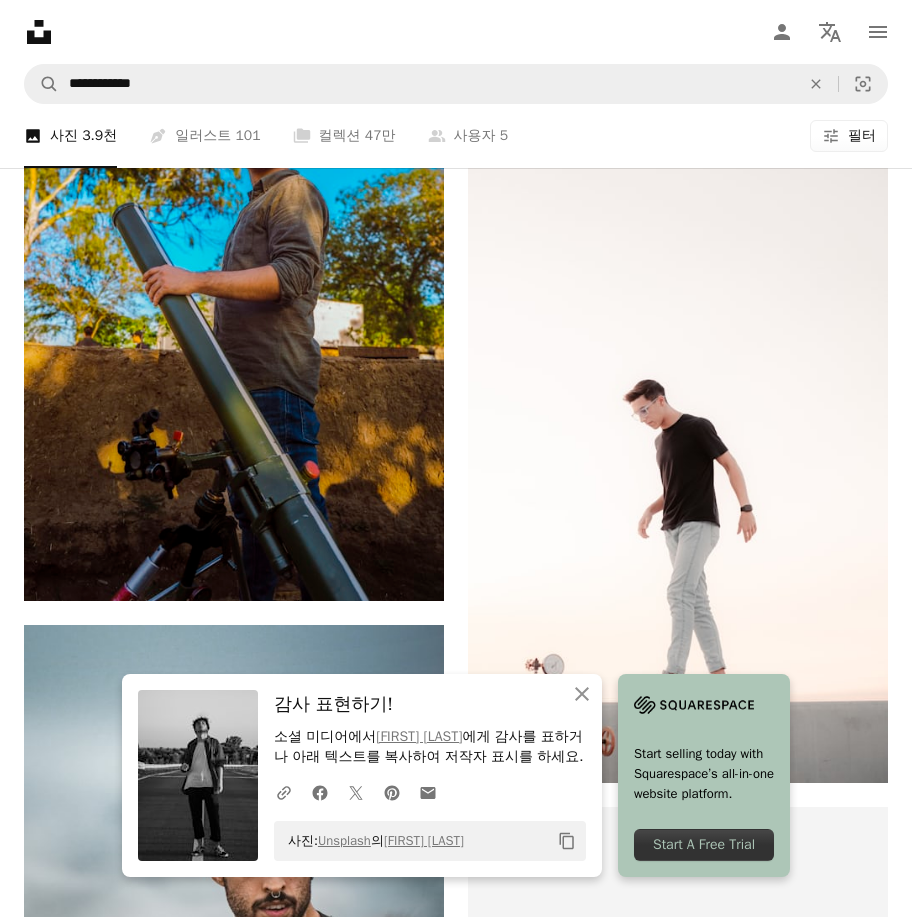 scroll, scrollTop: 13944, scrollLeft: 0, axis: vertical 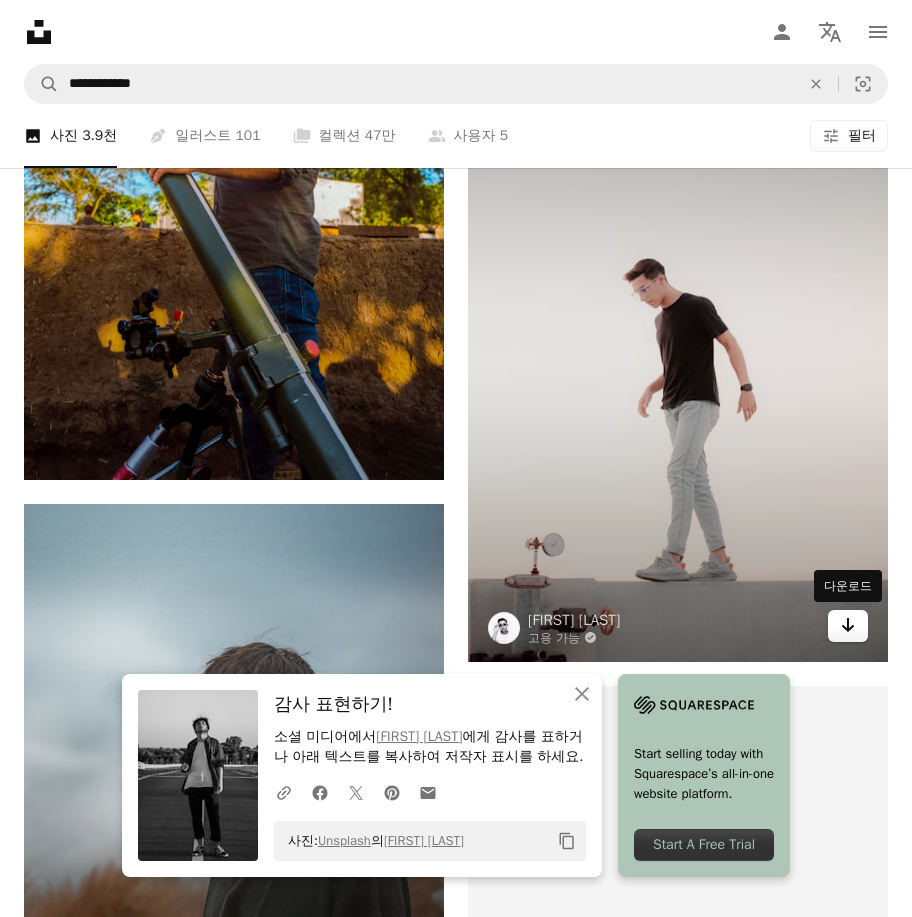 click on "Arrow pointing down" at bounding box center [848, 626] 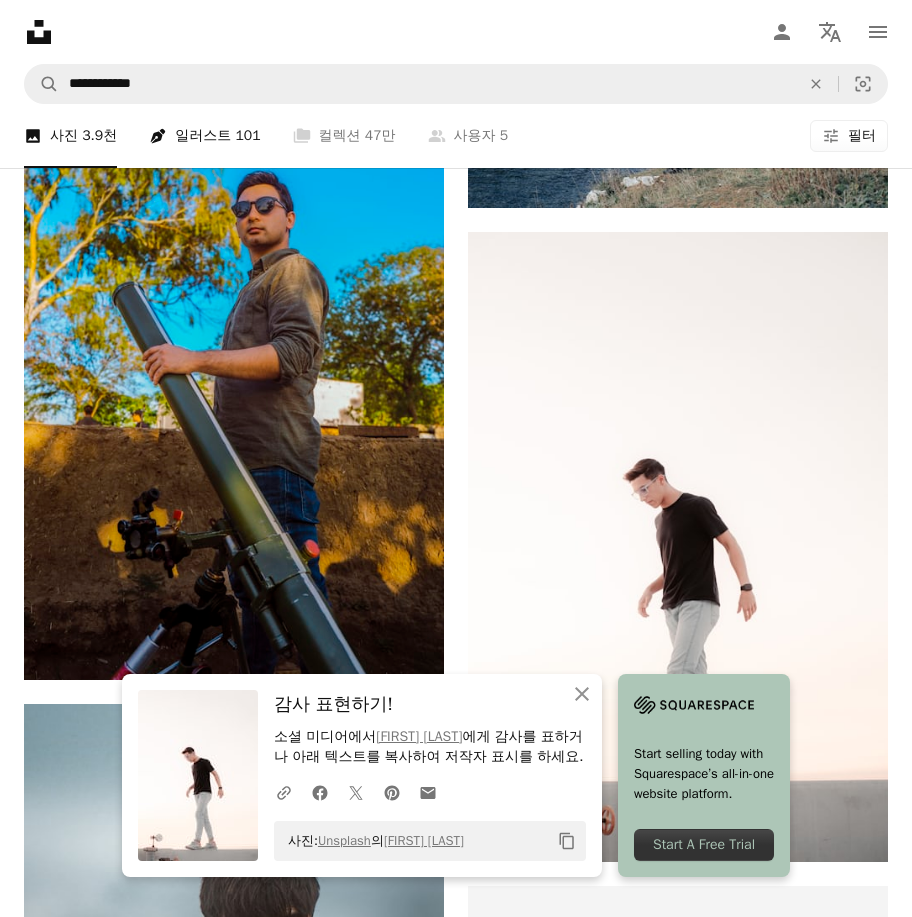 scroll, scrollTop: 13644, scrollLeft: 0, axis: vertical 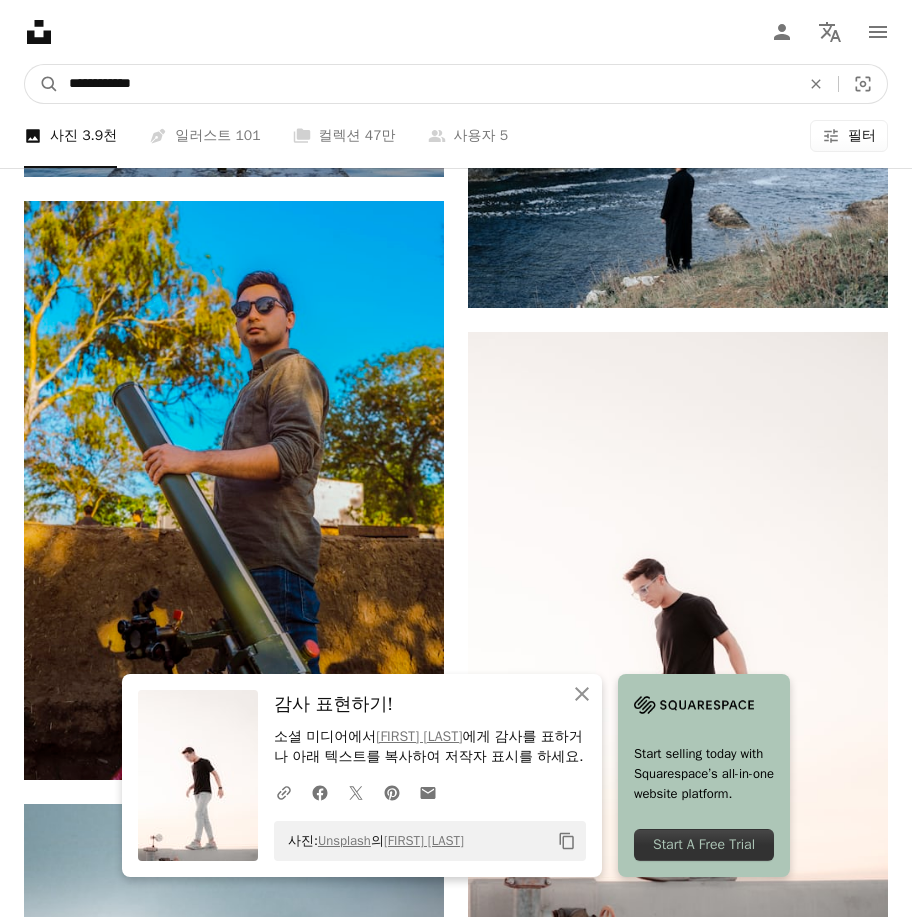 drag, startPoint x: 94, startPoint y: 84, endPoint x: 64, endPoint y: 75, distance: 31.320919 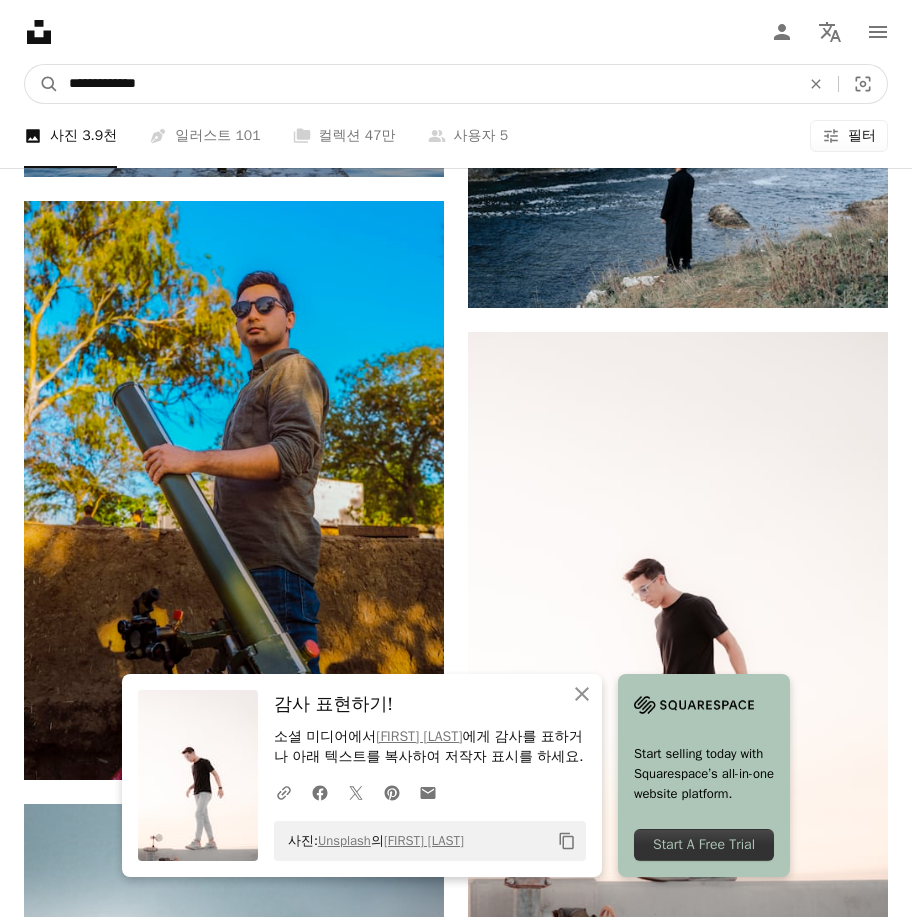 type on "**********" 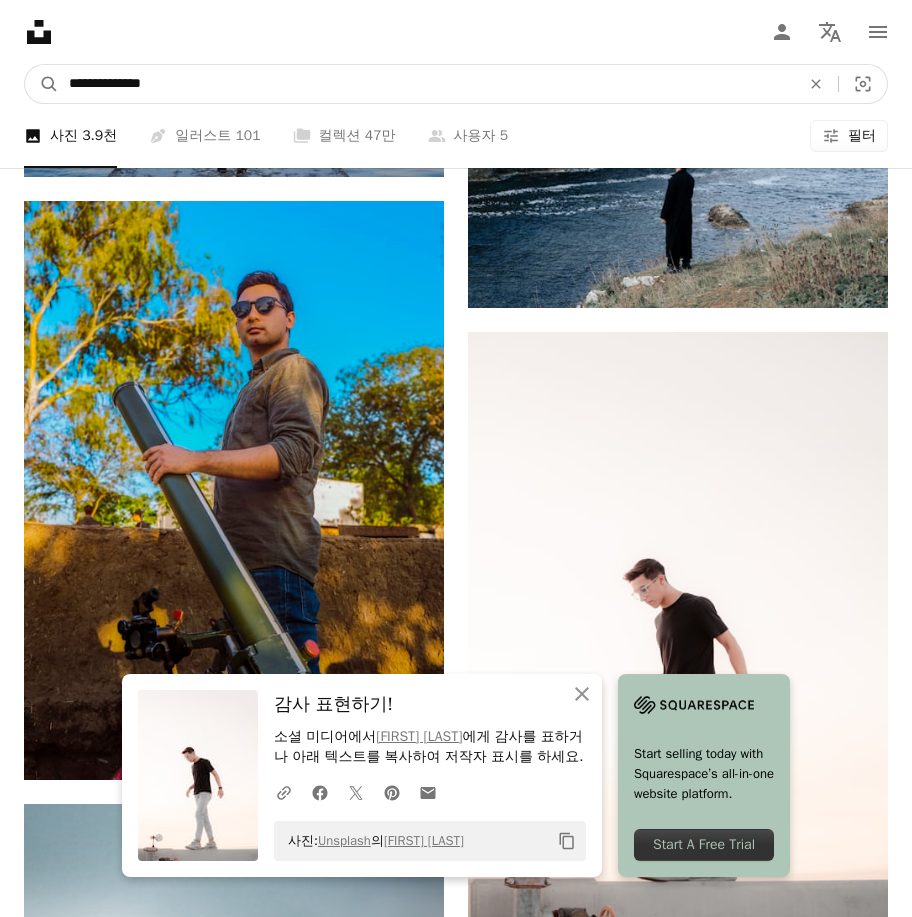 click on "A magnifying glass" at bounding box center [42, 84] 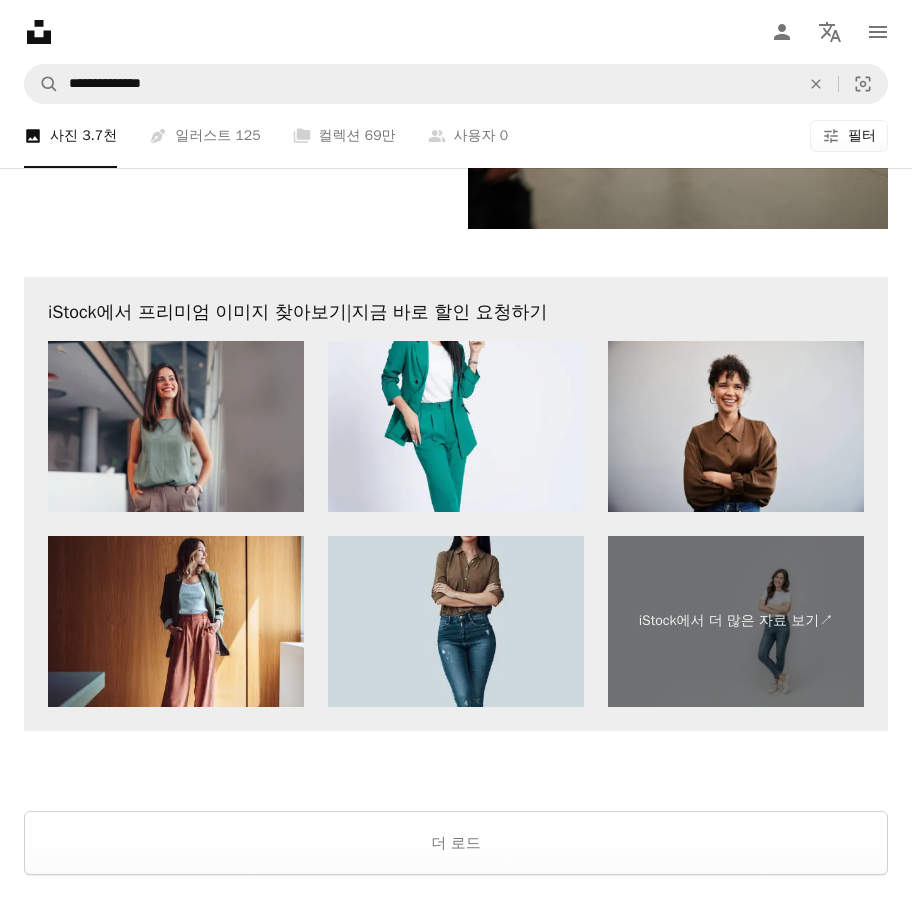 scroll, scrollTop: 7127, scrollLeft: 0, axis: vertical 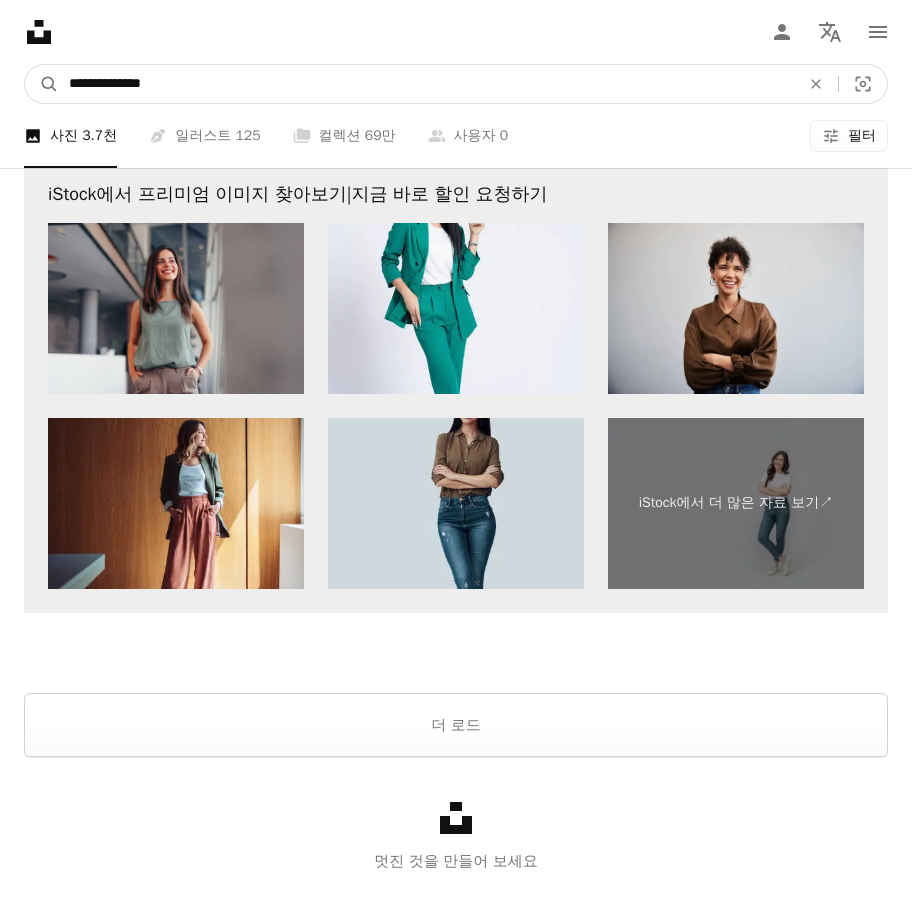 drag, startPoint x: 113, startPoint y: 84, endPoint x: -55, endPoint y: 83, distance: 168.00298 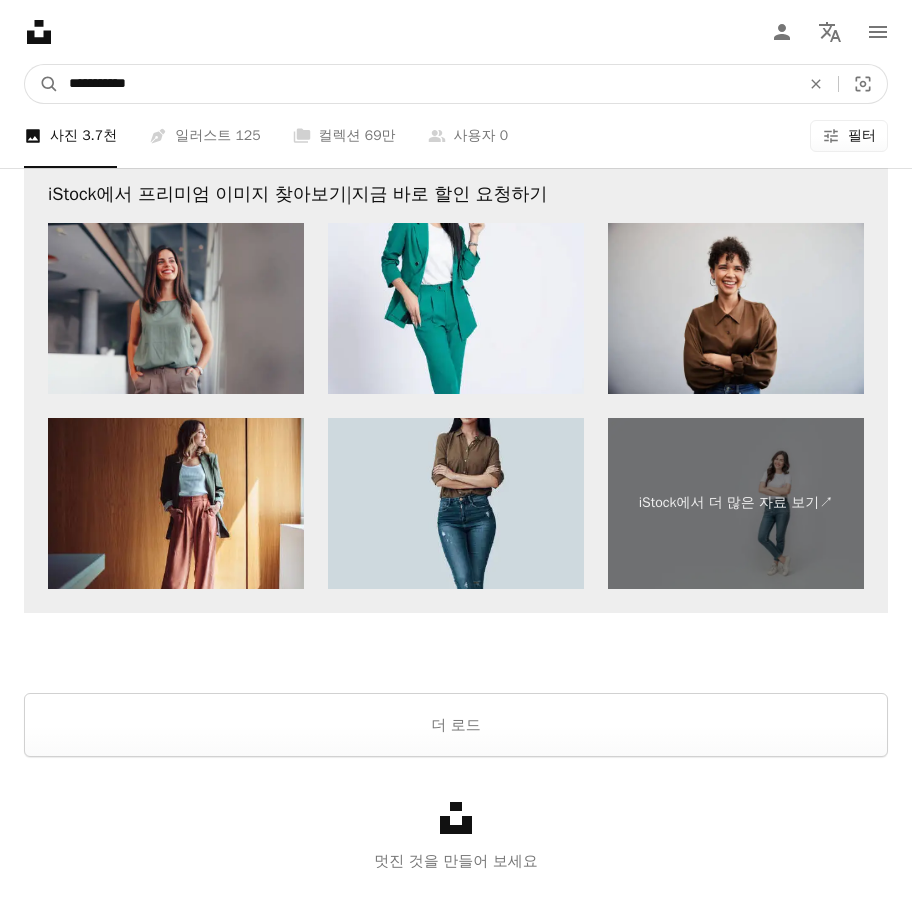 type on "**********" 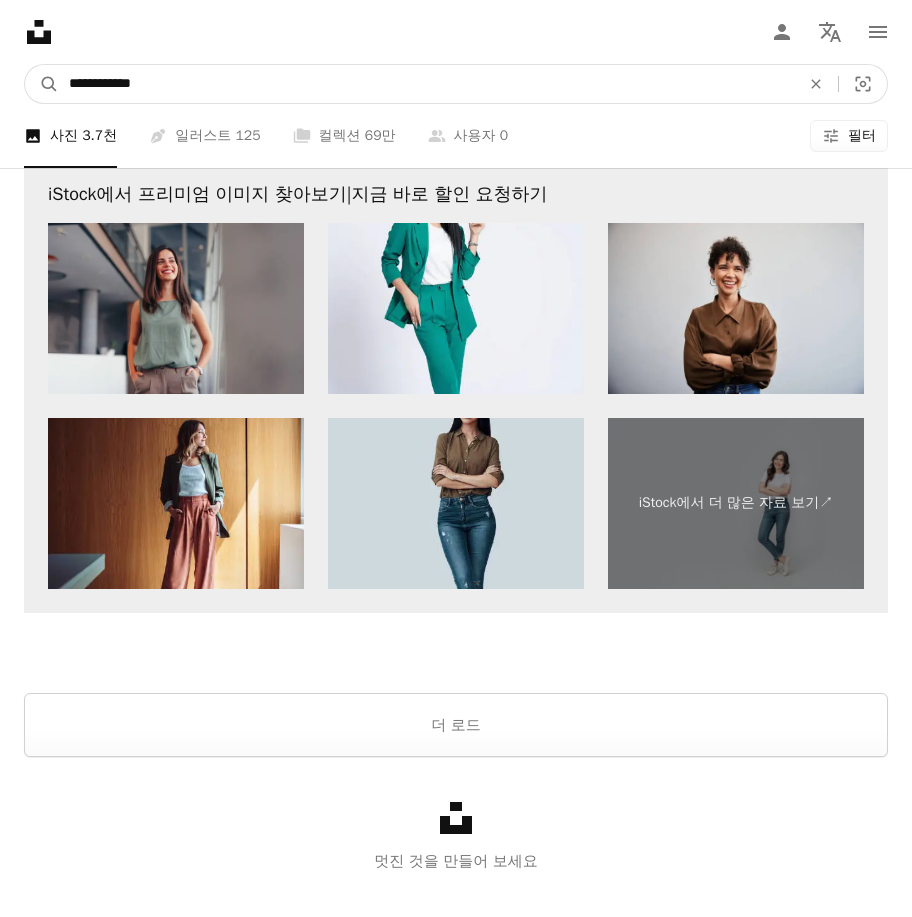 click on "A magnifying glass" at bounding box center (42, 84) 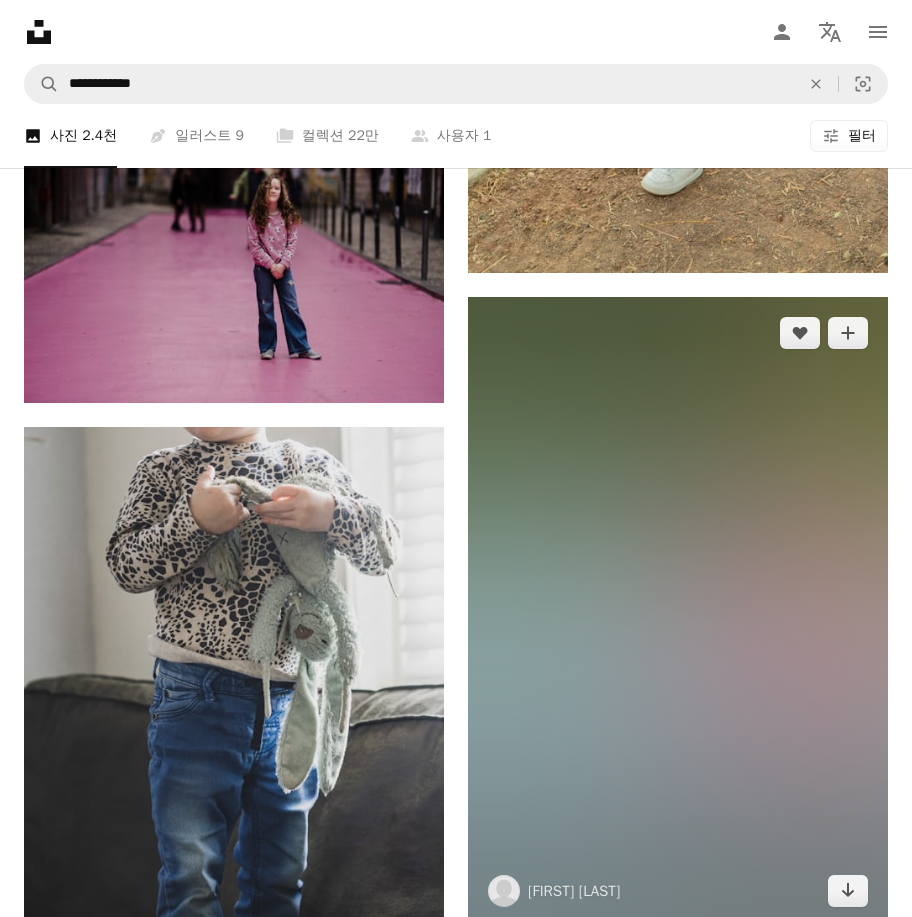 scroll, scrollTop: 4700, scrollLeft: 0, axis: vertical 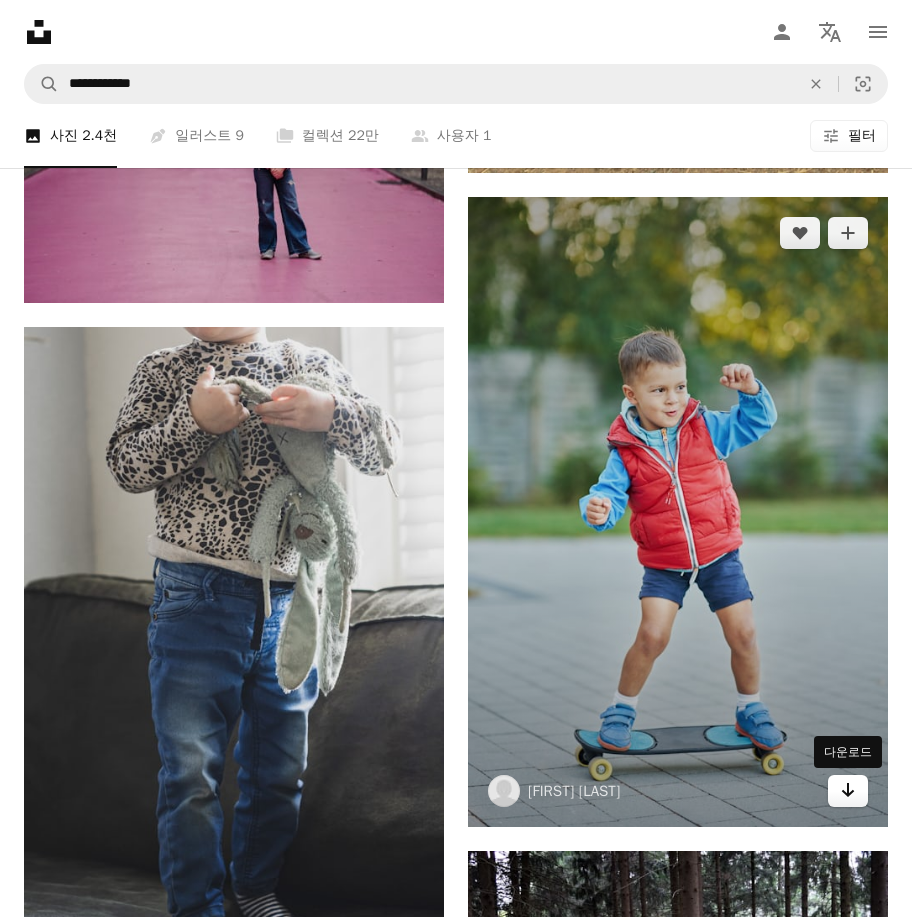 click on "Arrow pointing down" 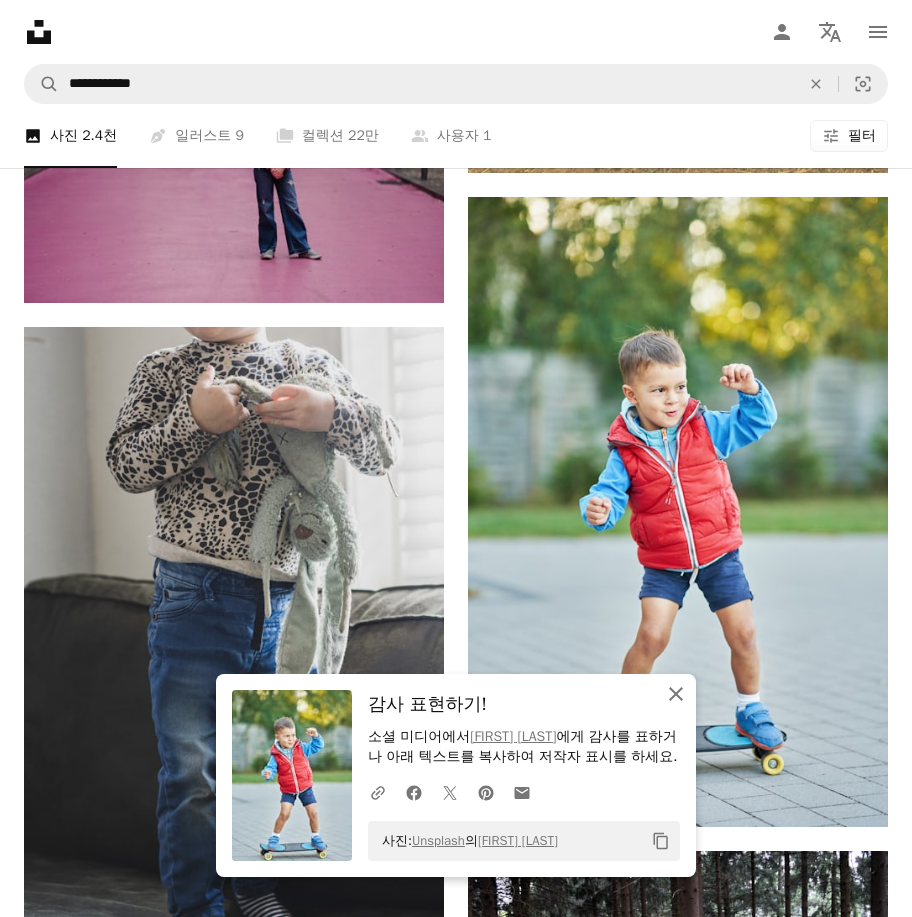 click on "An X shape" 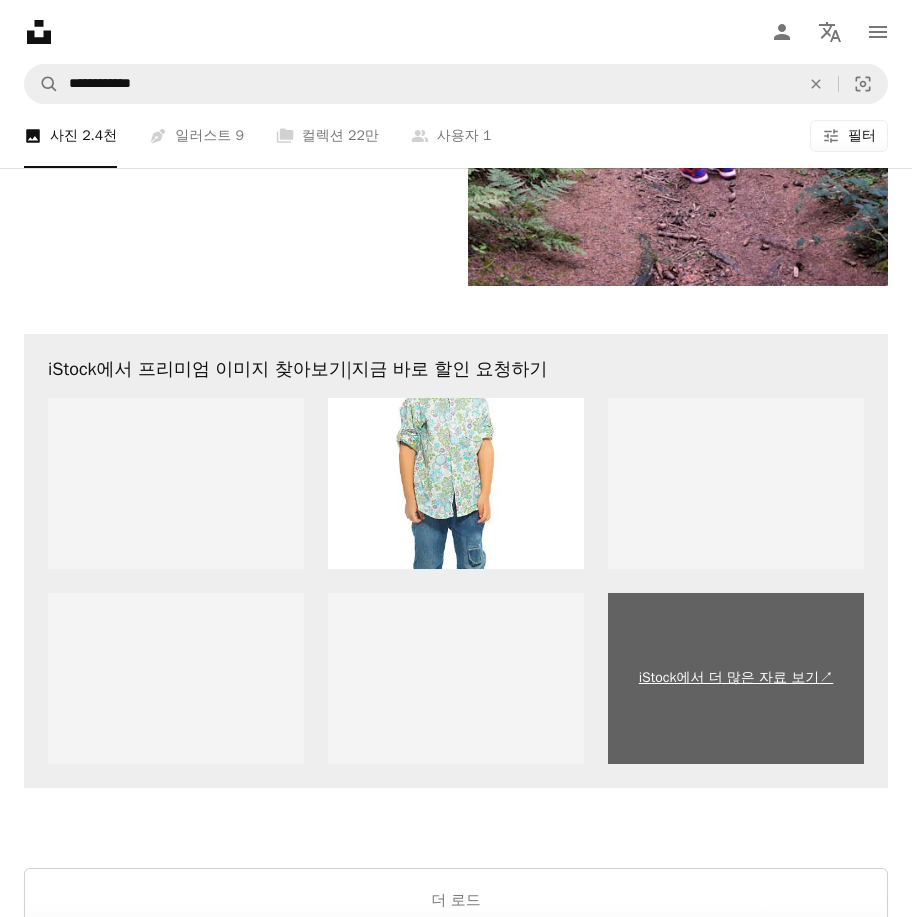 scroll, scrollTop: 6070, scrollLeft: 0, axis: vertical 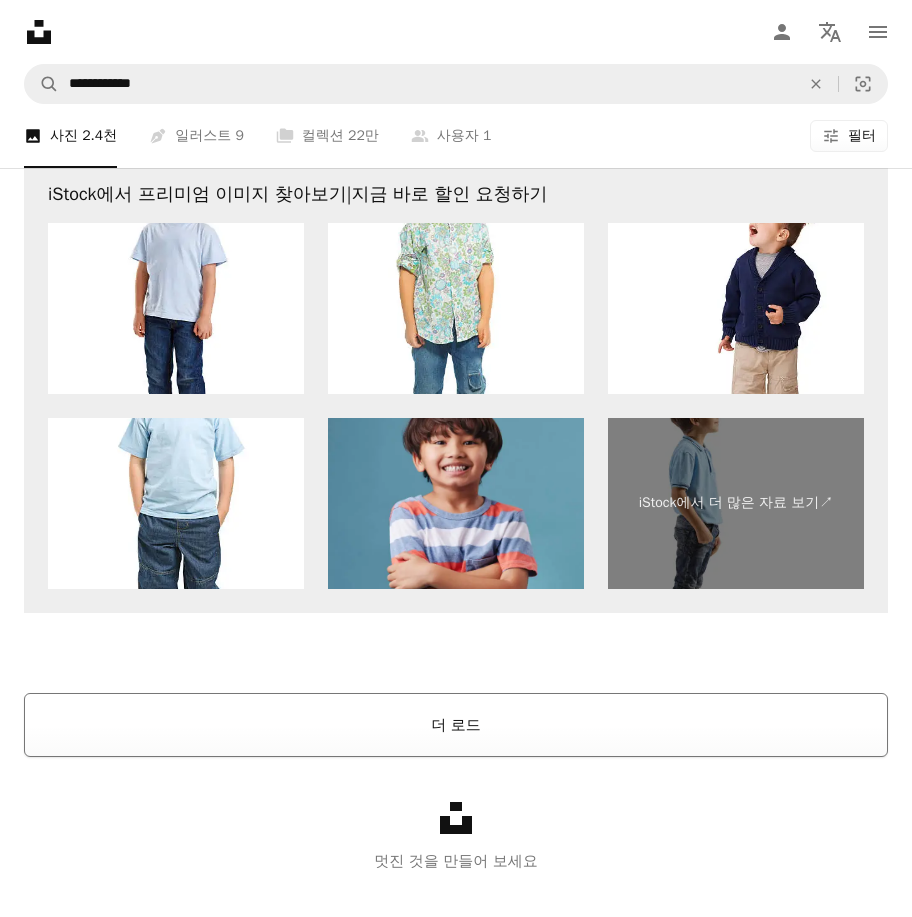 click on "더 로드" at bounding box center (456, 725) 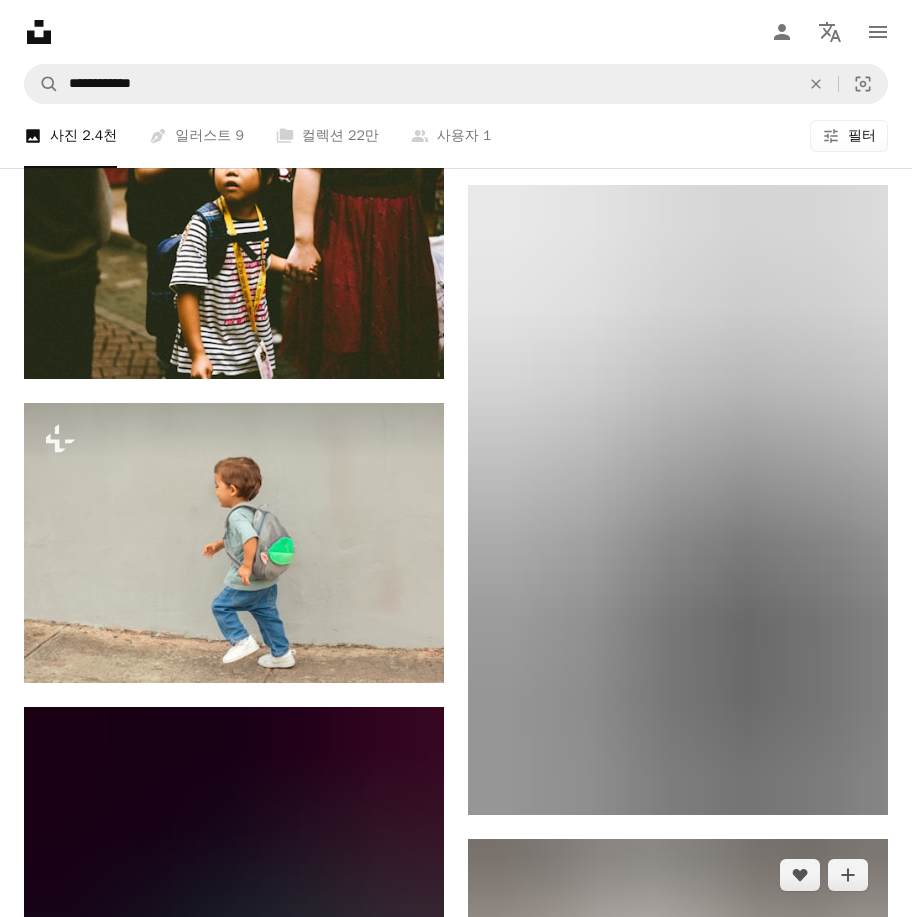 scroll, scrollTop: 7970, scrollLeft: 0, axis: vertical 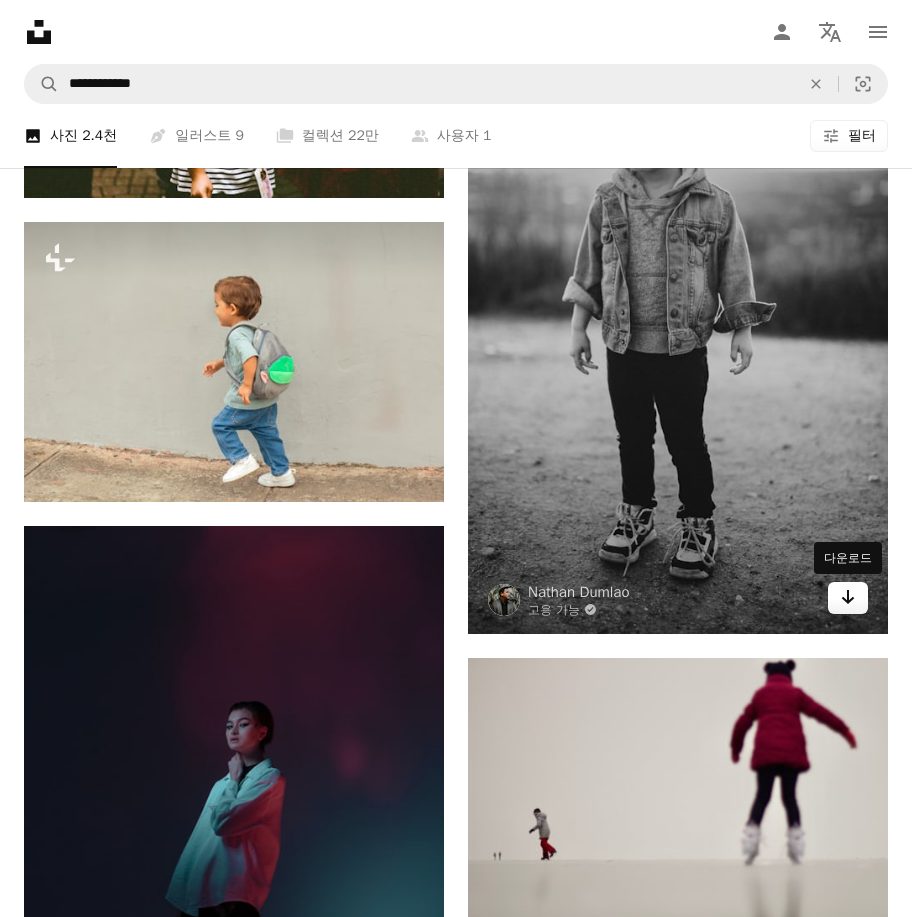 click on "Arrow pointing down" 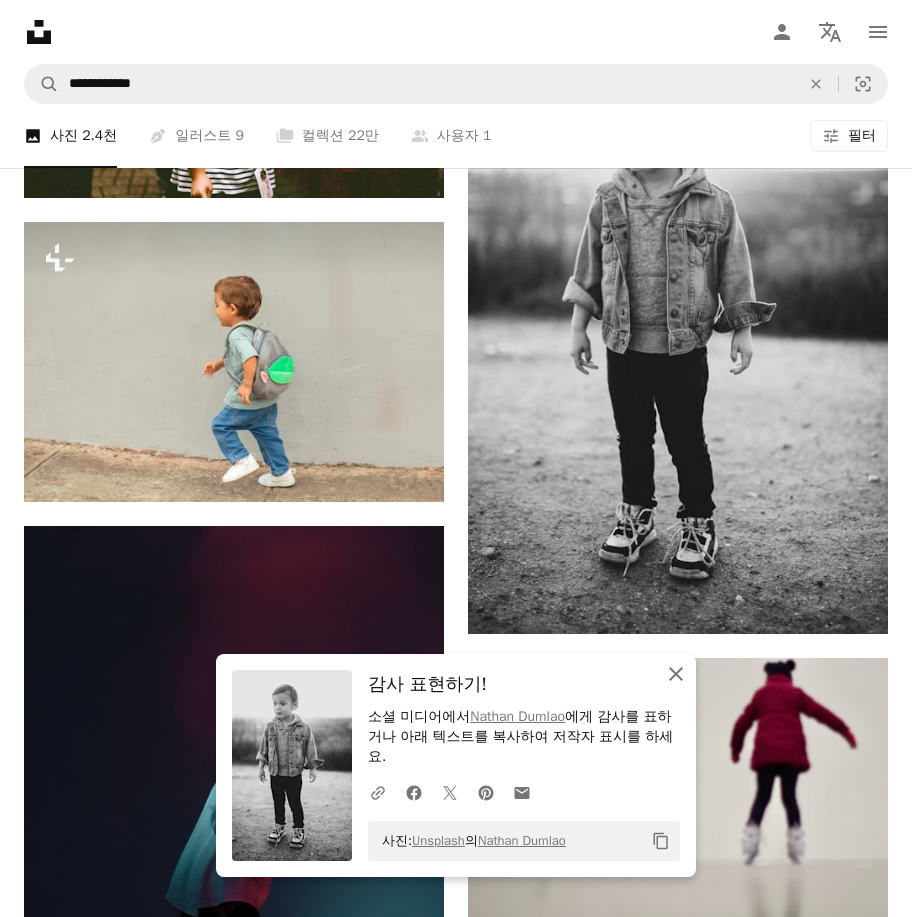 click on "An X shape" 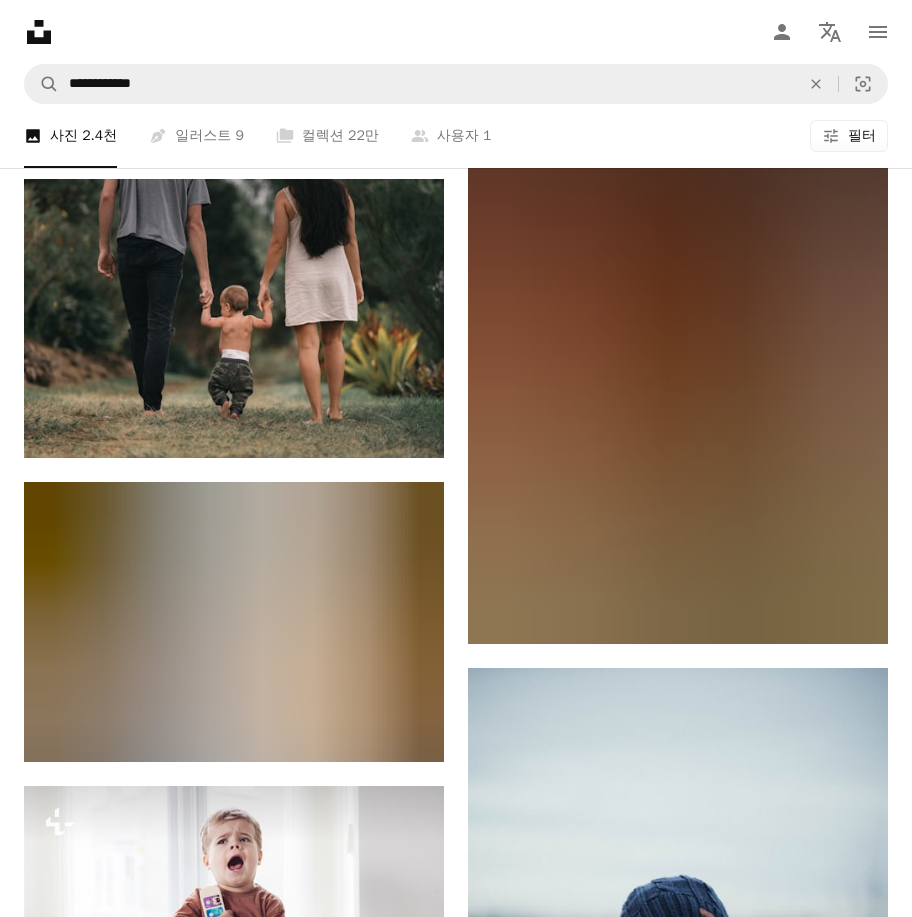 scroll, scrollTop: 18970, scrollLeft: 0, axis: vertical 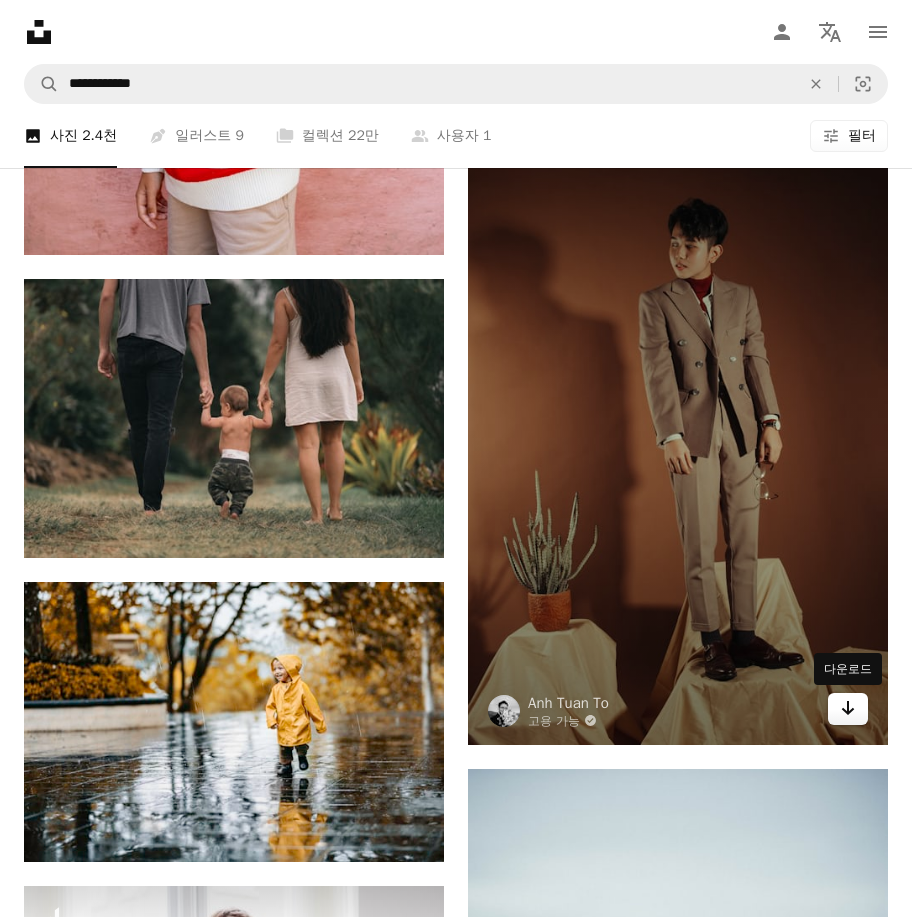 click on "Arrow pointing down" at bounding box center [848, 709] 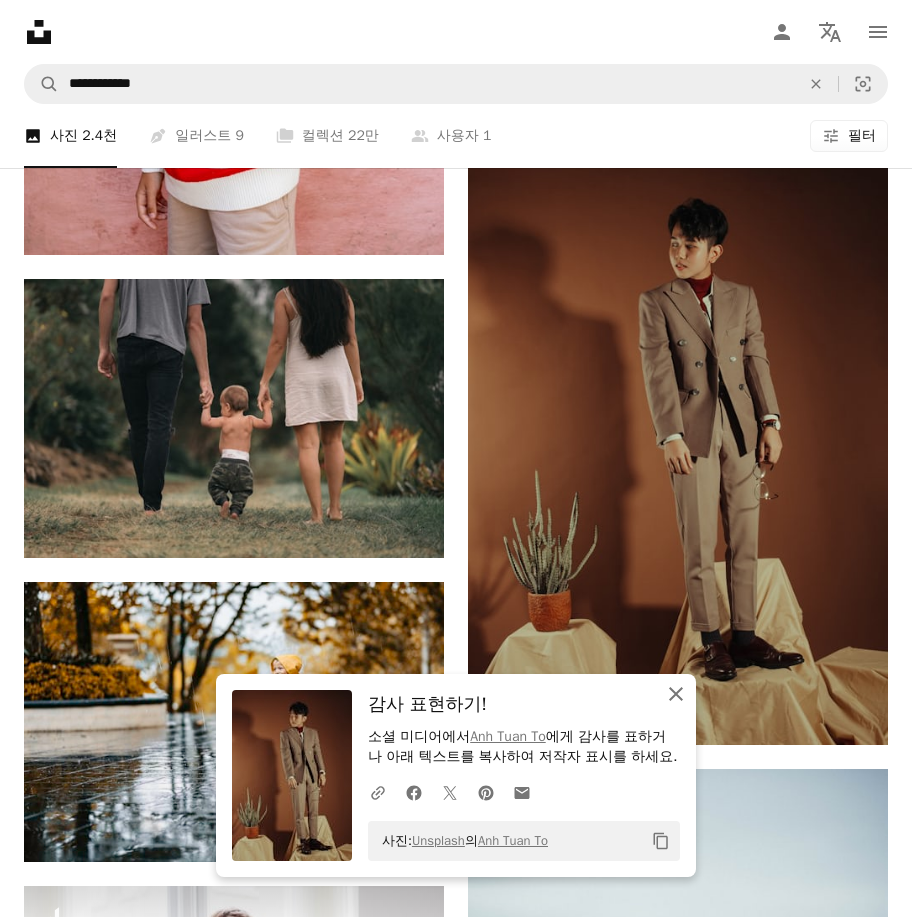 click on "An X shape" 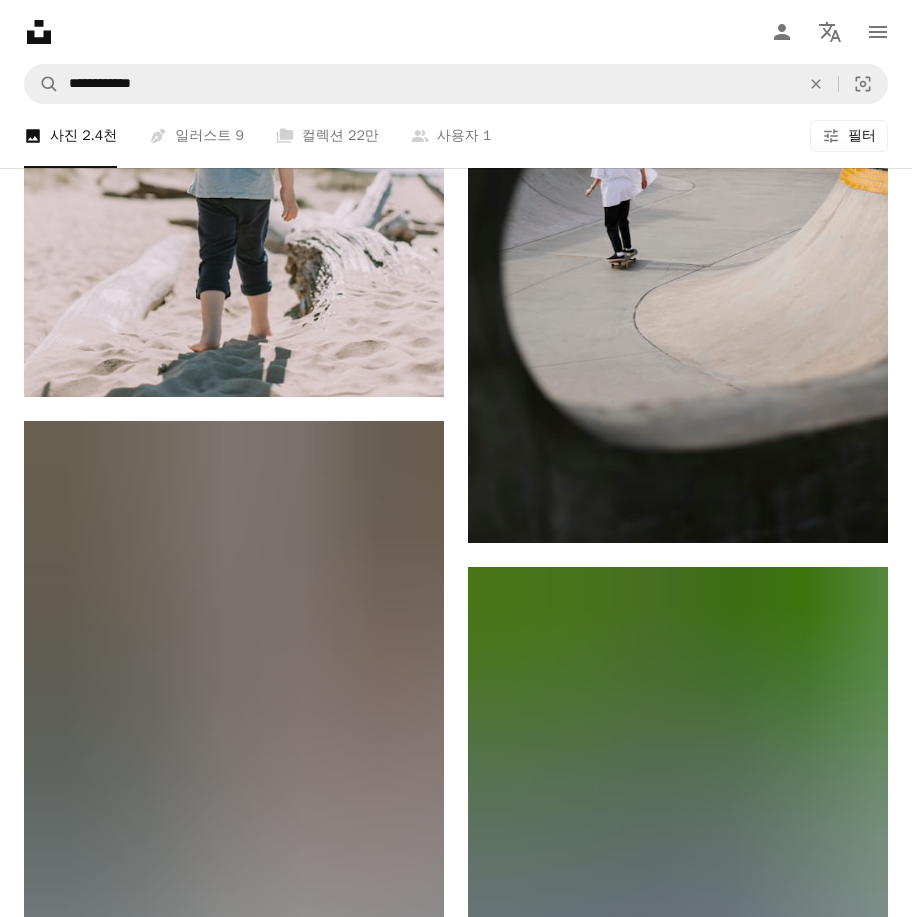 scroll, scrollTop: 23170, scrollLeft: 0, axis: vertical 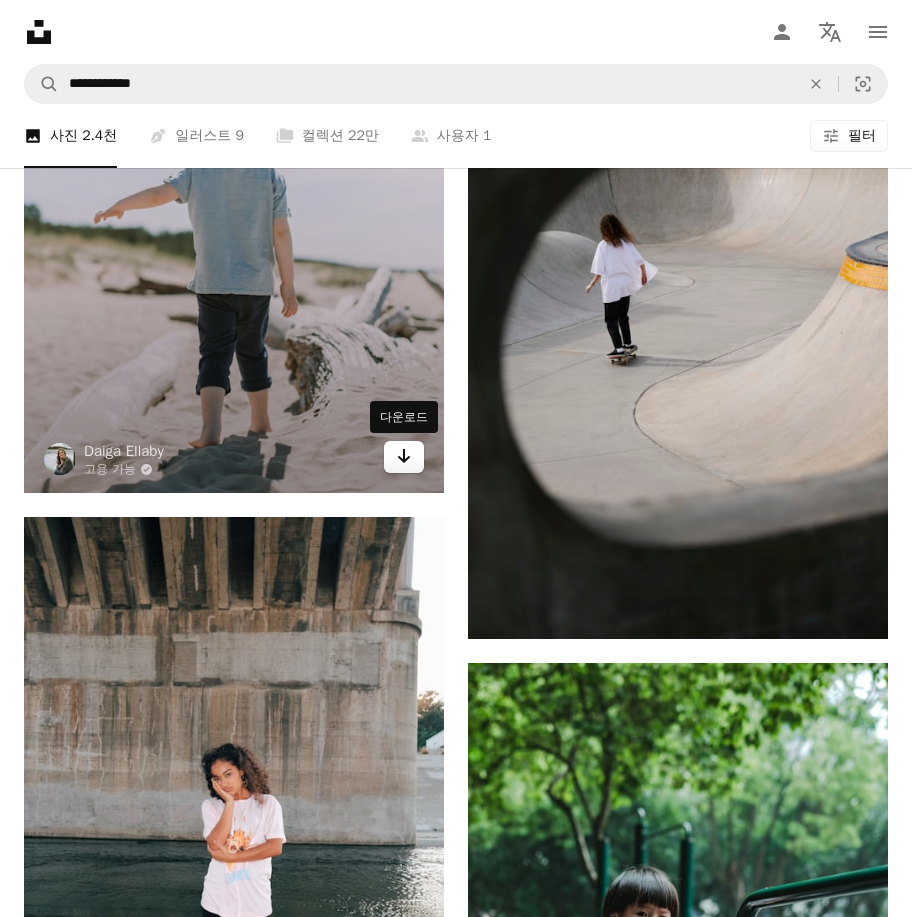 click on "Arrow pointing down" at bounding box center (404, 457) 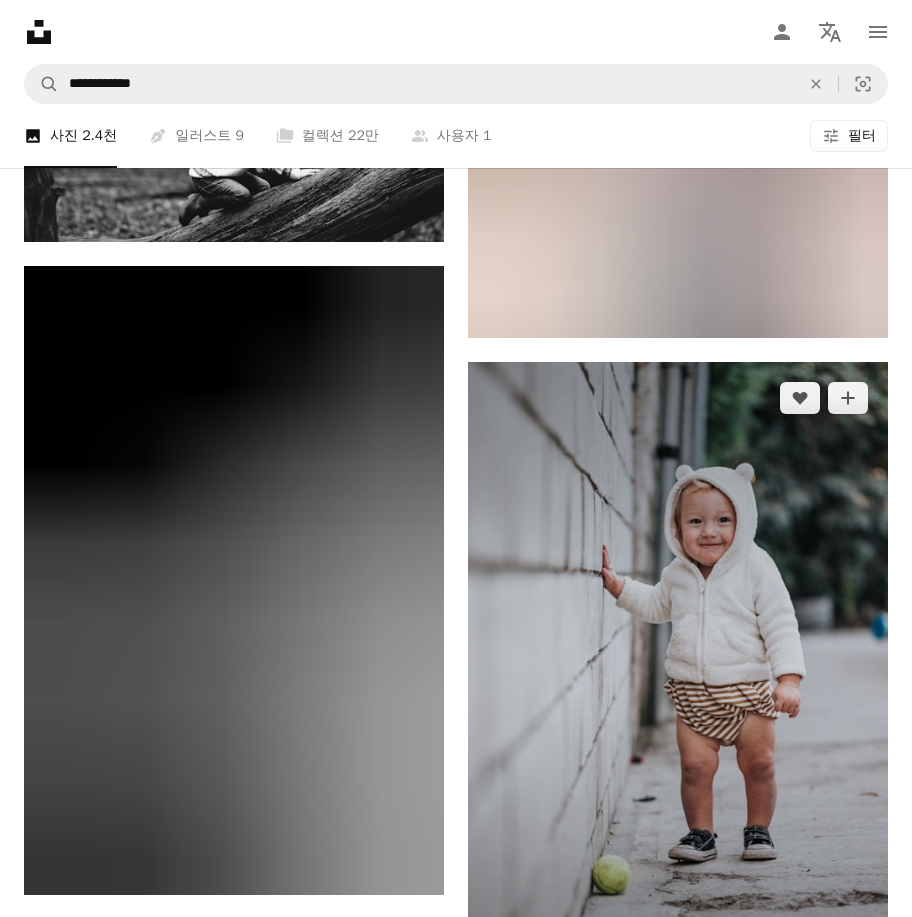scroll, scrollTop: 34470, scrollLeft: 0, axis: vertical 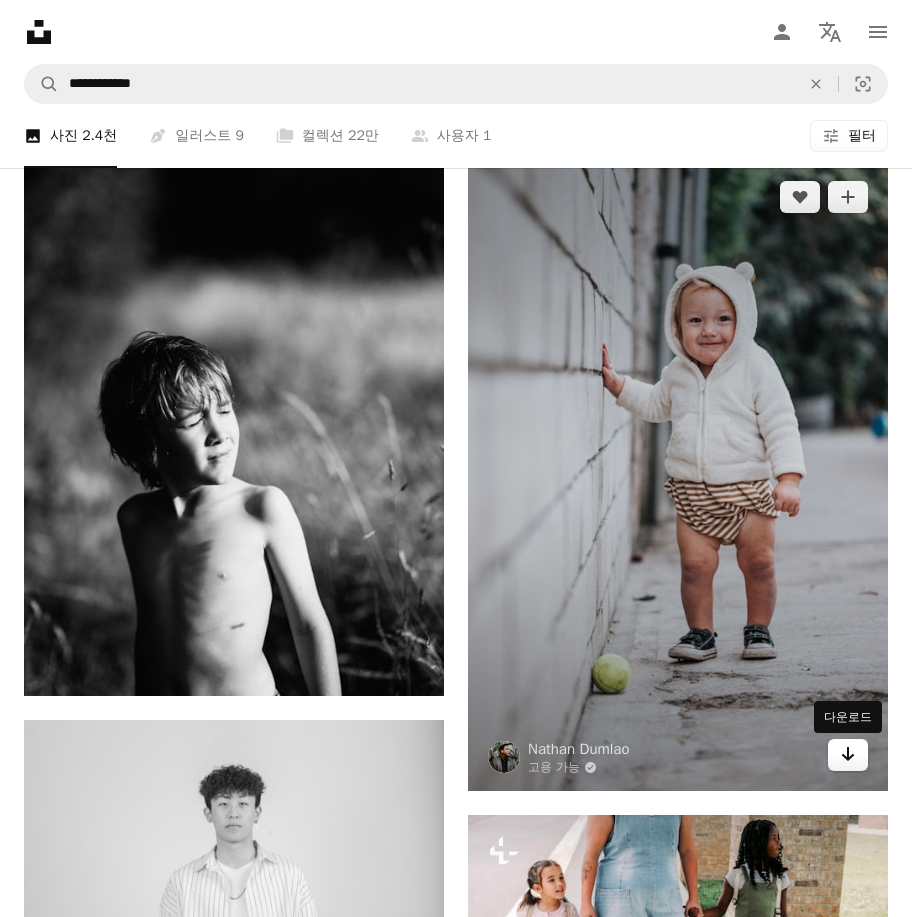 click on "Arrow pointing down" 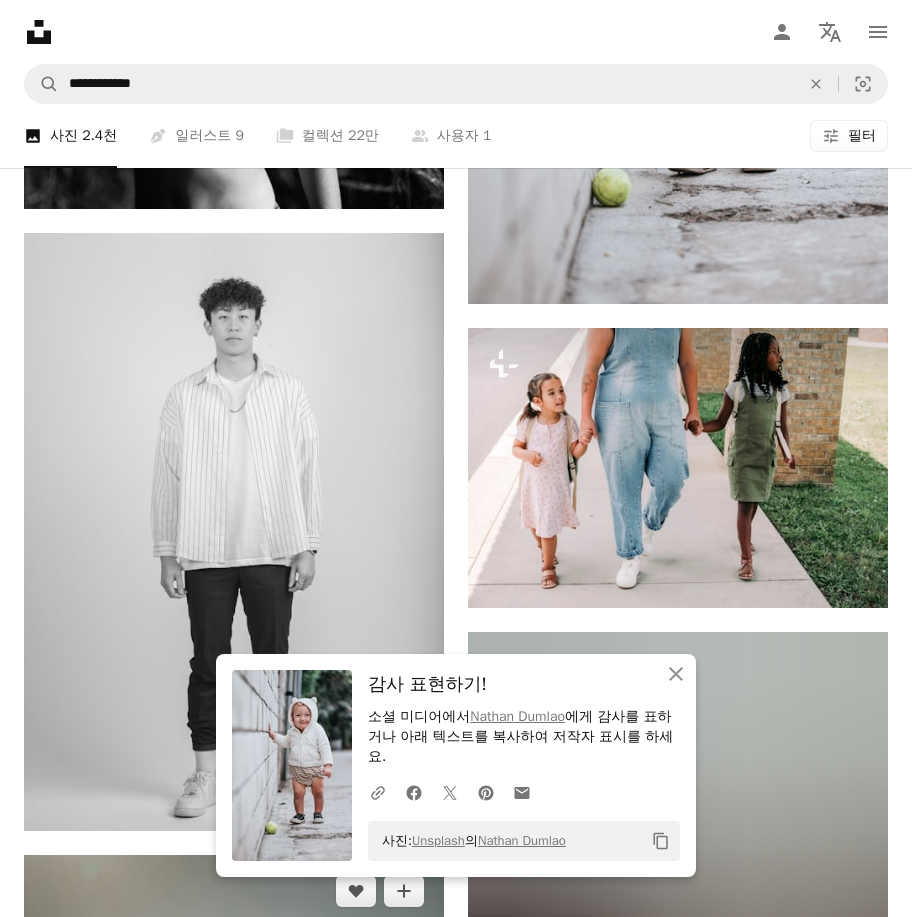 scroll, scrollTop: 35370, scrollLeft: 0, axis: vertical 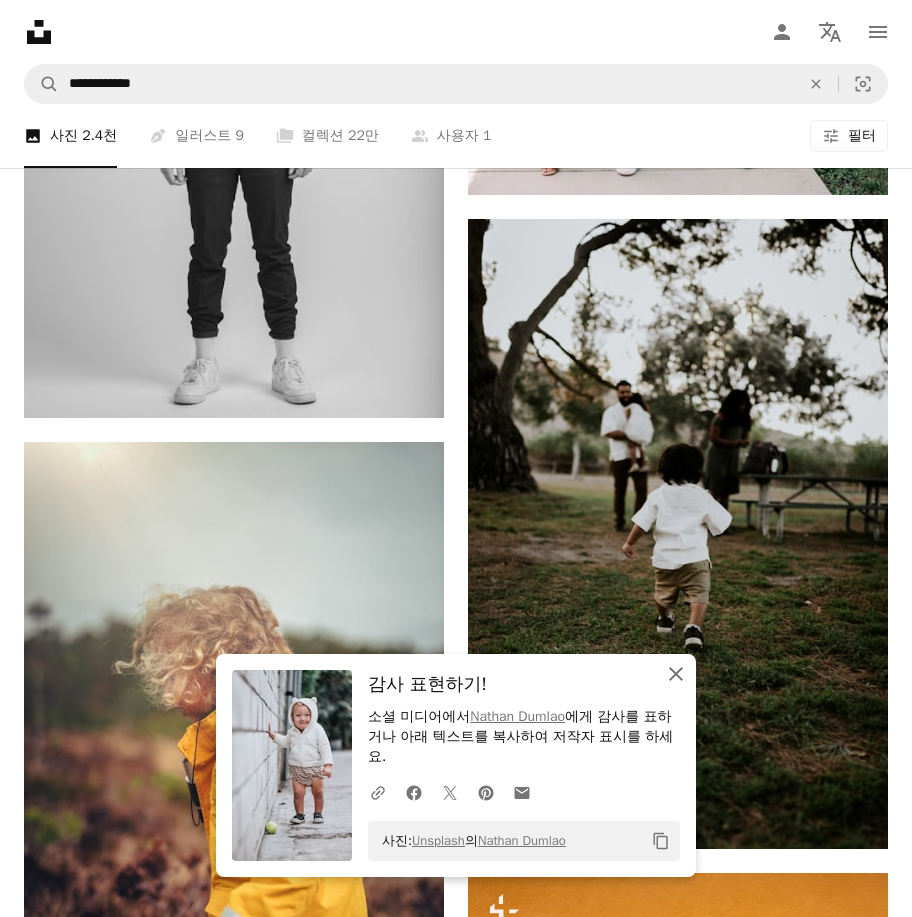 click on "An X shape" 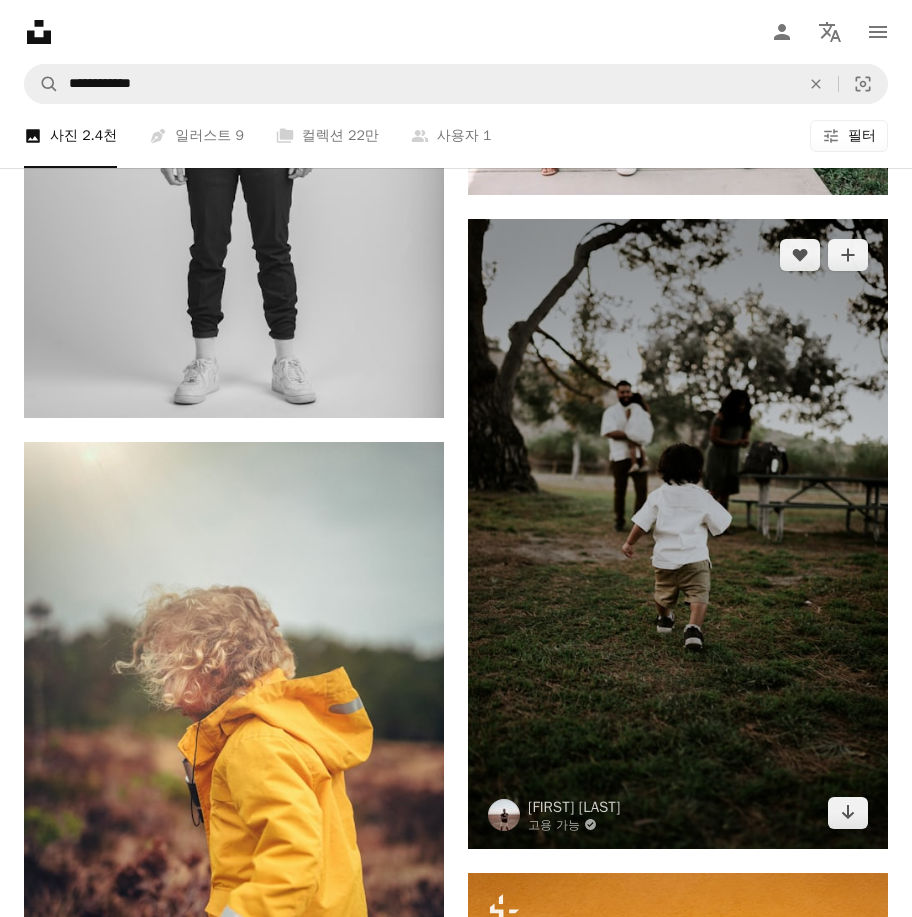 scroll, scrollTop: 35070, scrollLeft: 0, axis: vertical 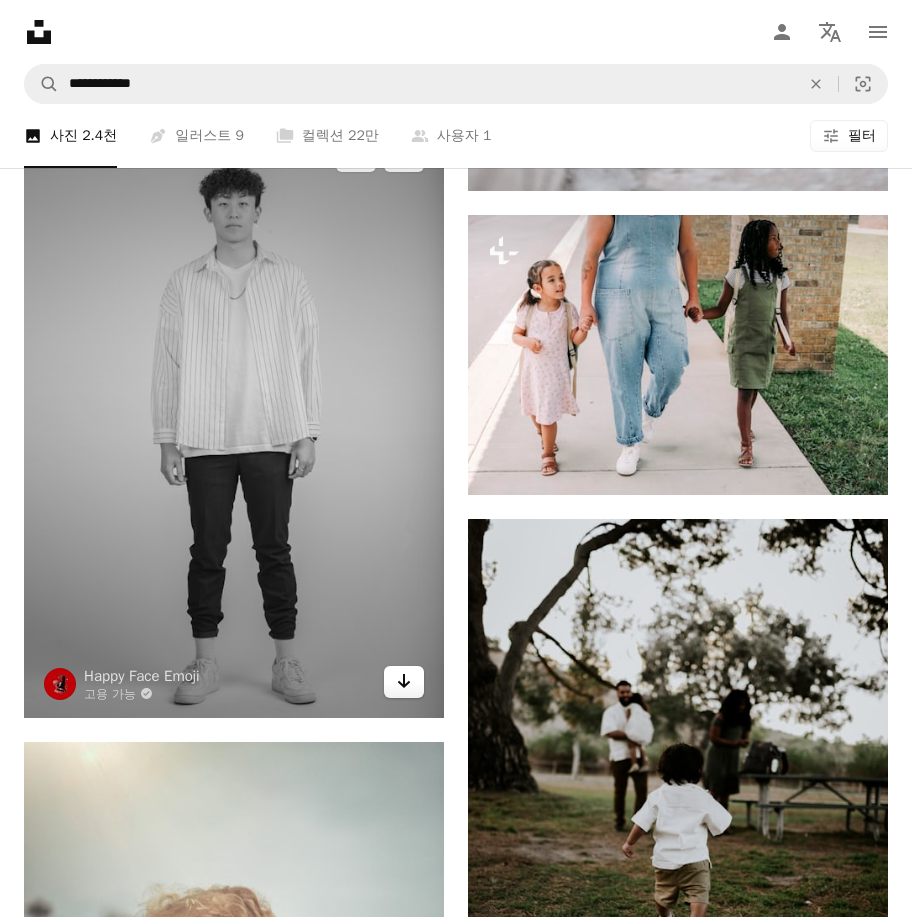 click on "Arrow pointing down" at bounding box center [404, 682] 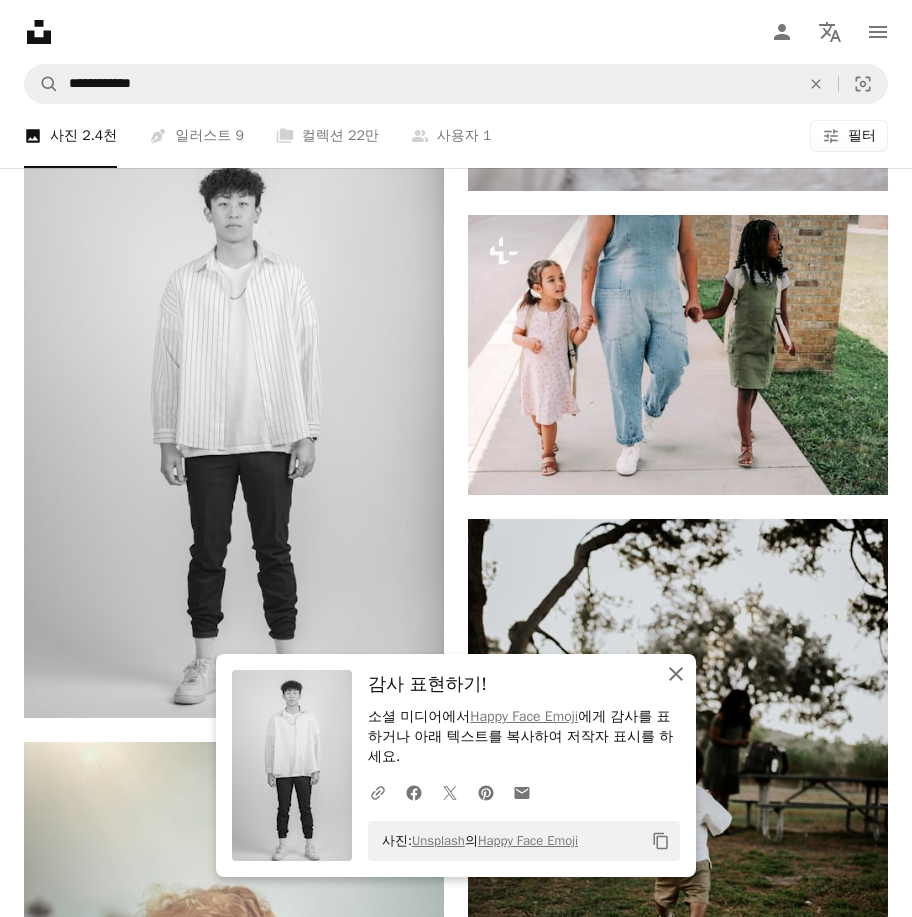 click on "An X shape" 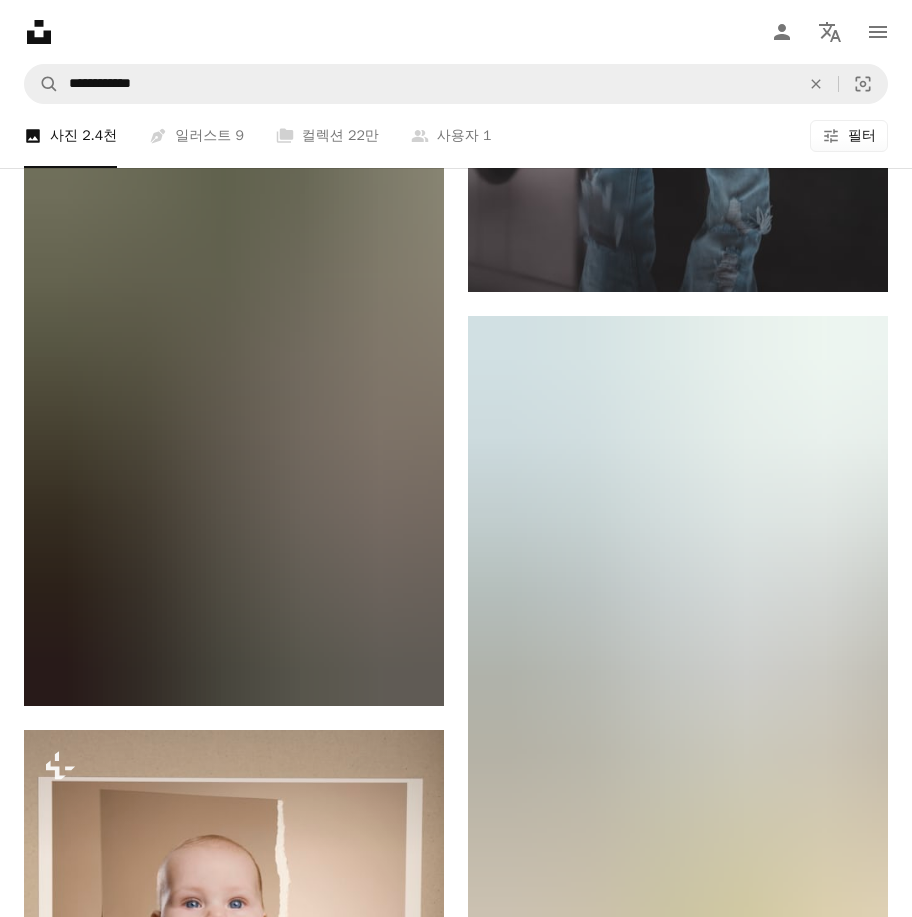 scroll, scrollTop: 45770, scrollLeft: 0, axis: vertical 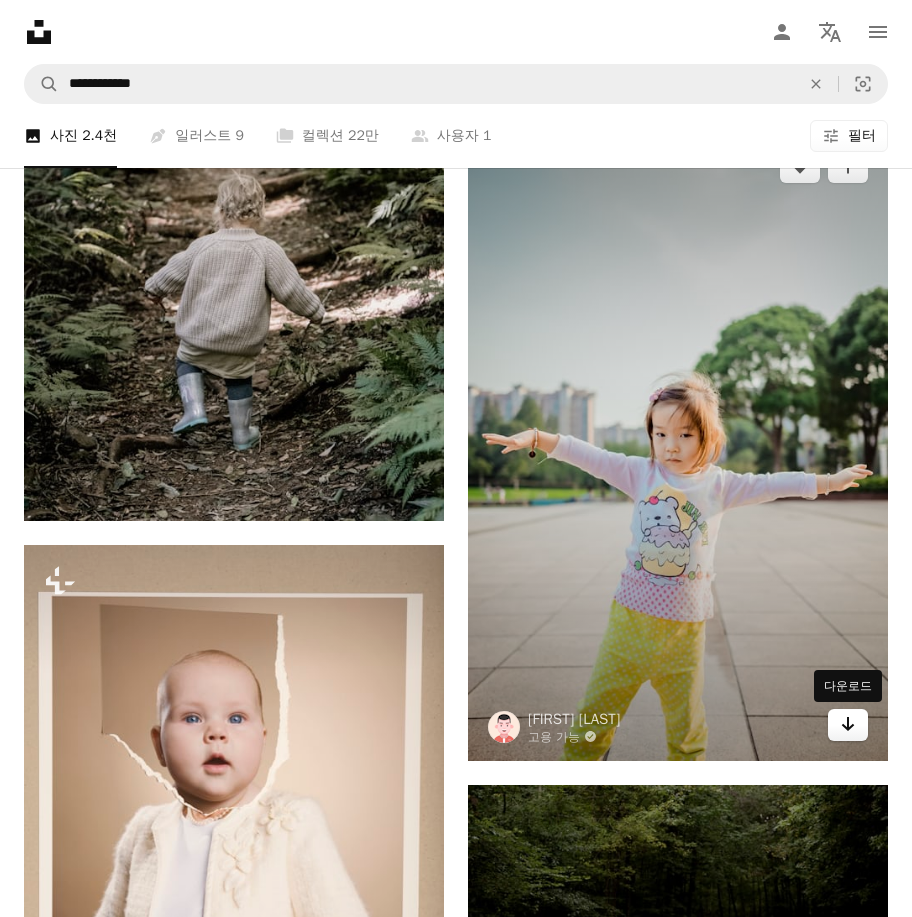 click on "Arrow pointing down" at bounding box center (848, 725) 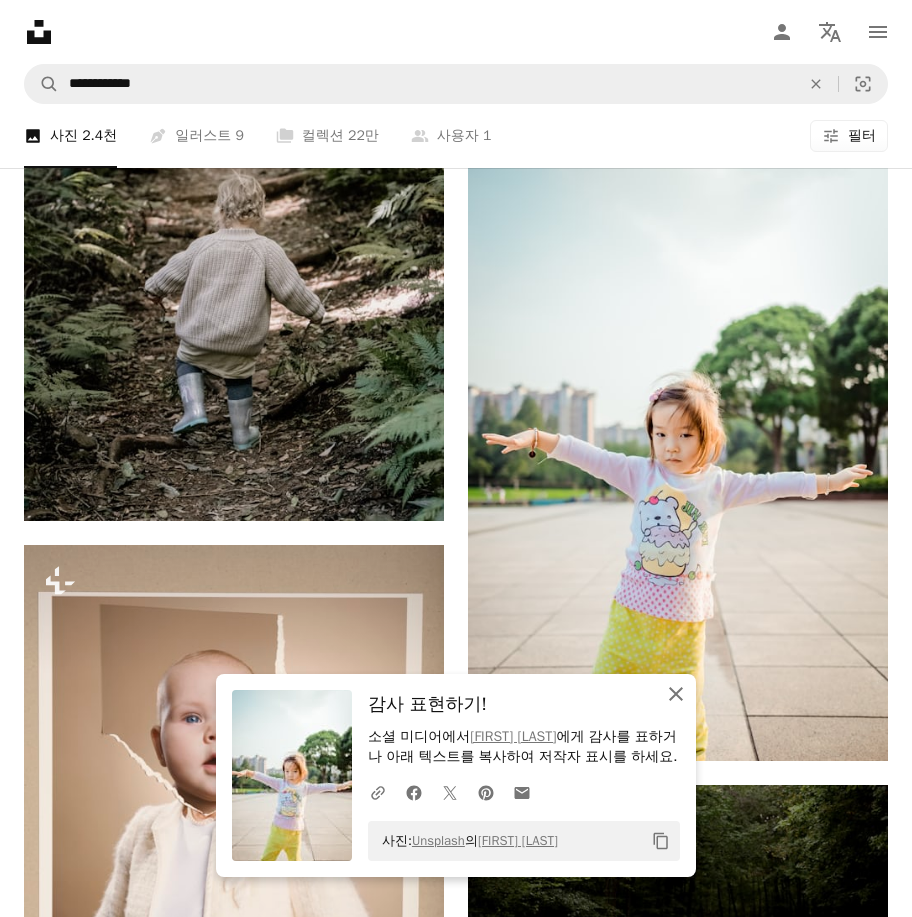 click on "An X shape" 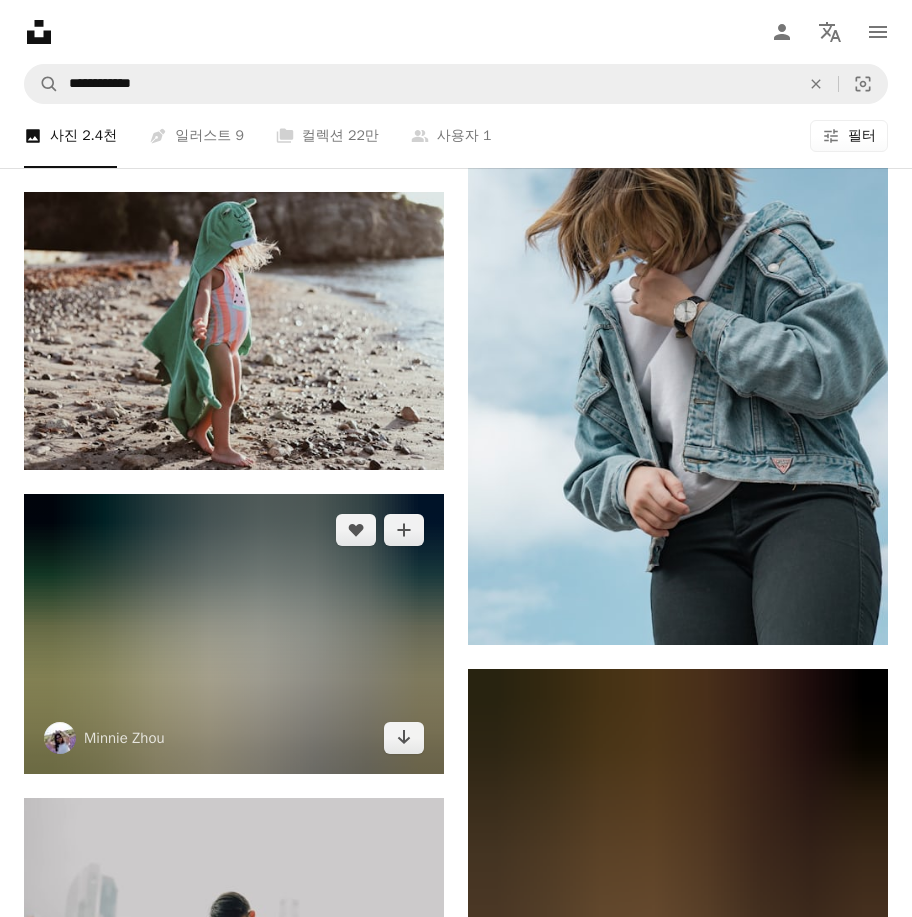 scroll, scrollTop: 52070, scrollLeft: 0, axis: vertical 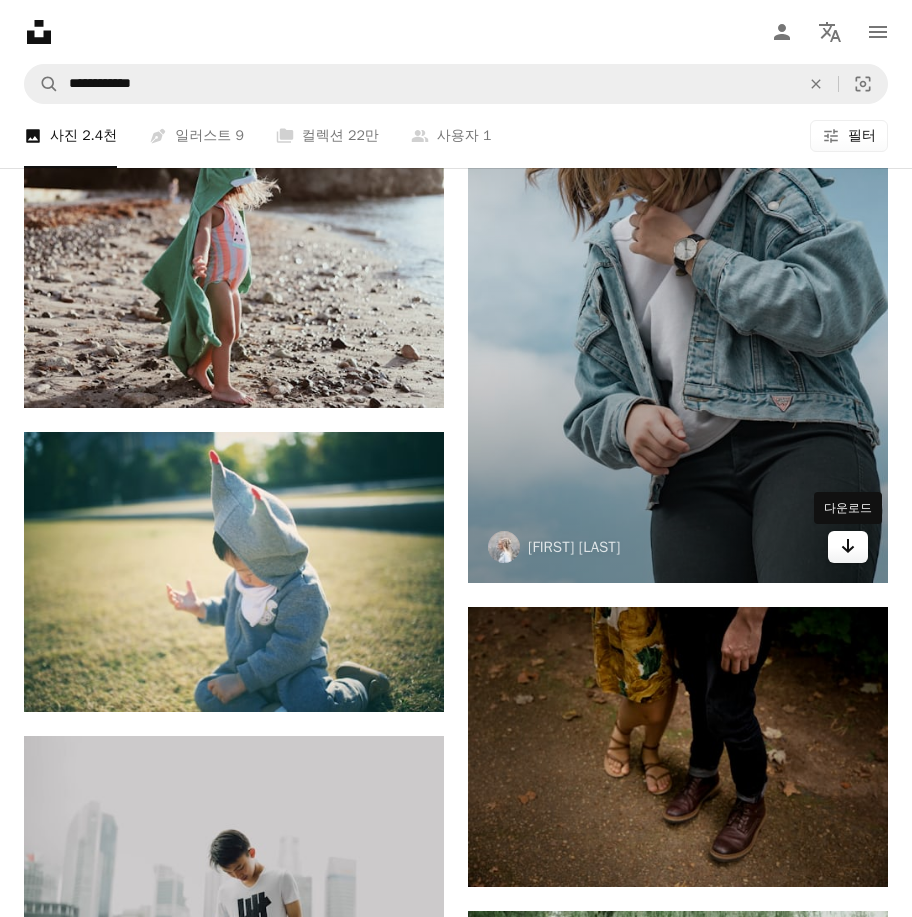 click on "Arrow pointing down" at bounding box center [848, 547] 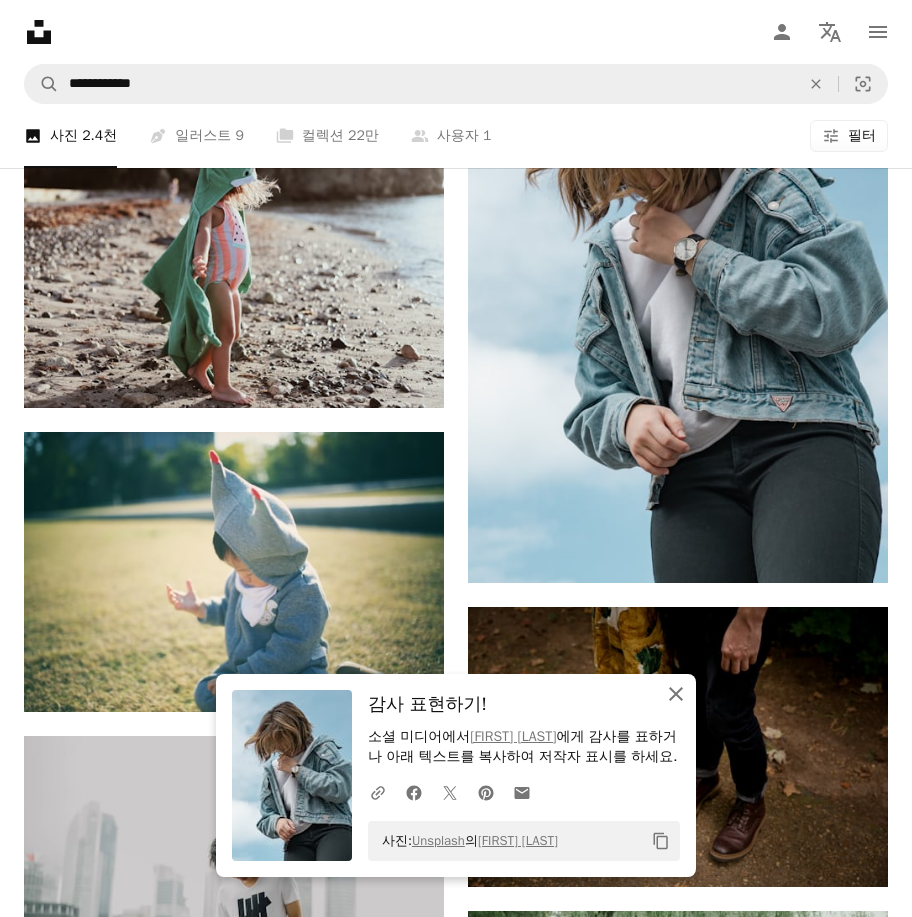 click on "An X shape" 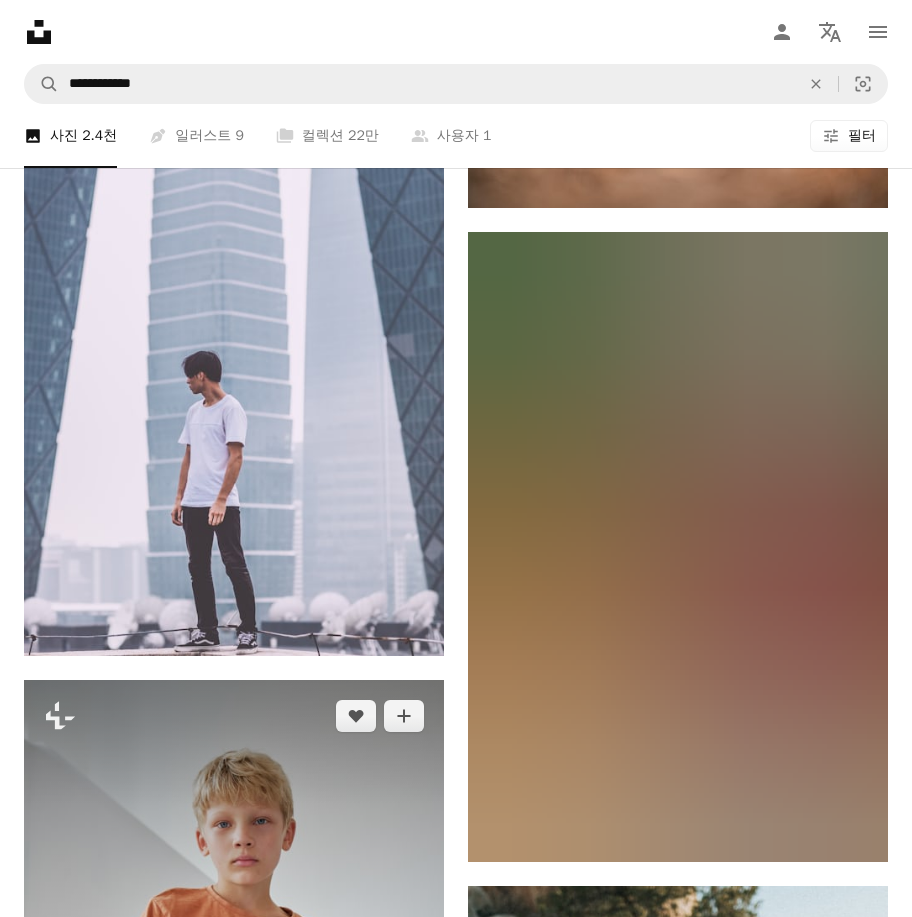 scroll, scrollTop: 61470, scrollLeft: 0, axis: vertical 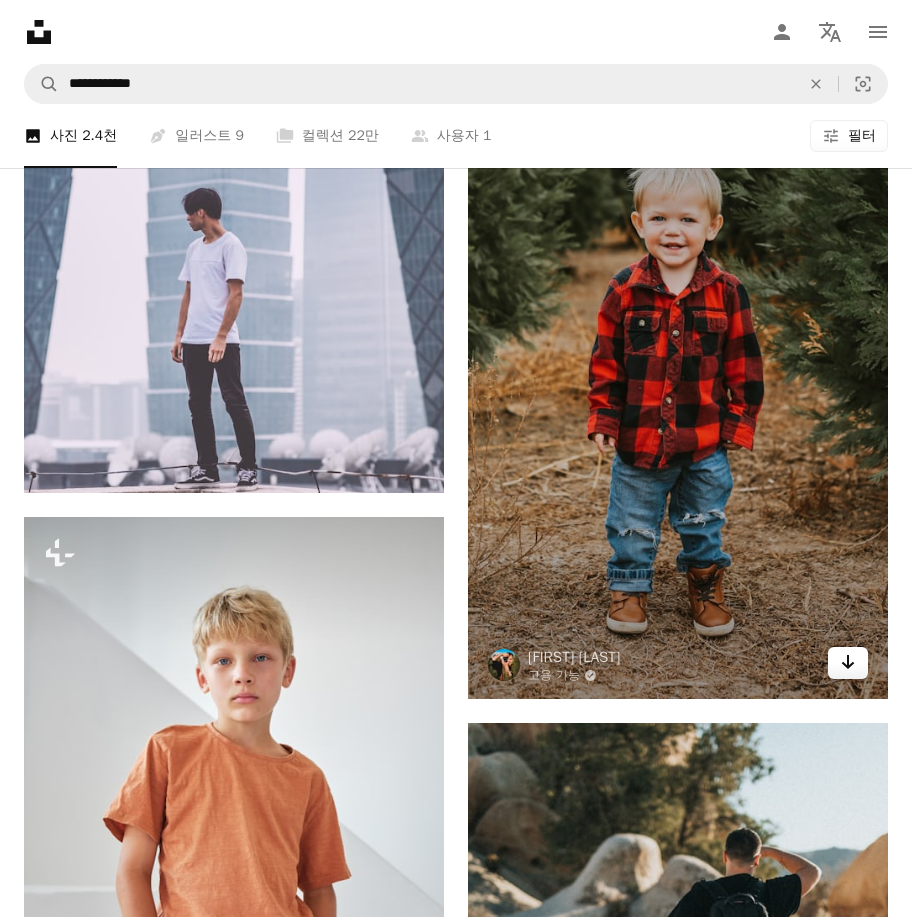 click on "Arrow pointing down" 